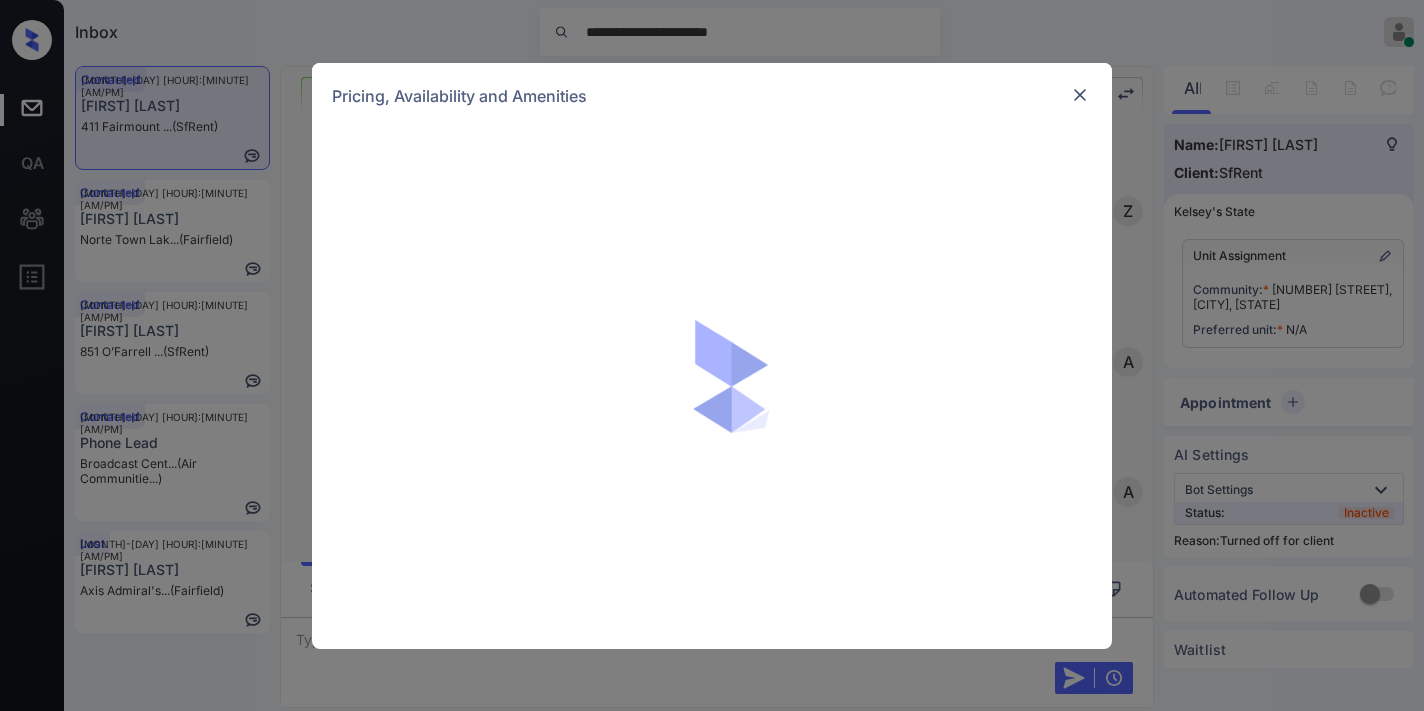 scroll, scrollTop: 0, scrollLeft: 0, axis: both 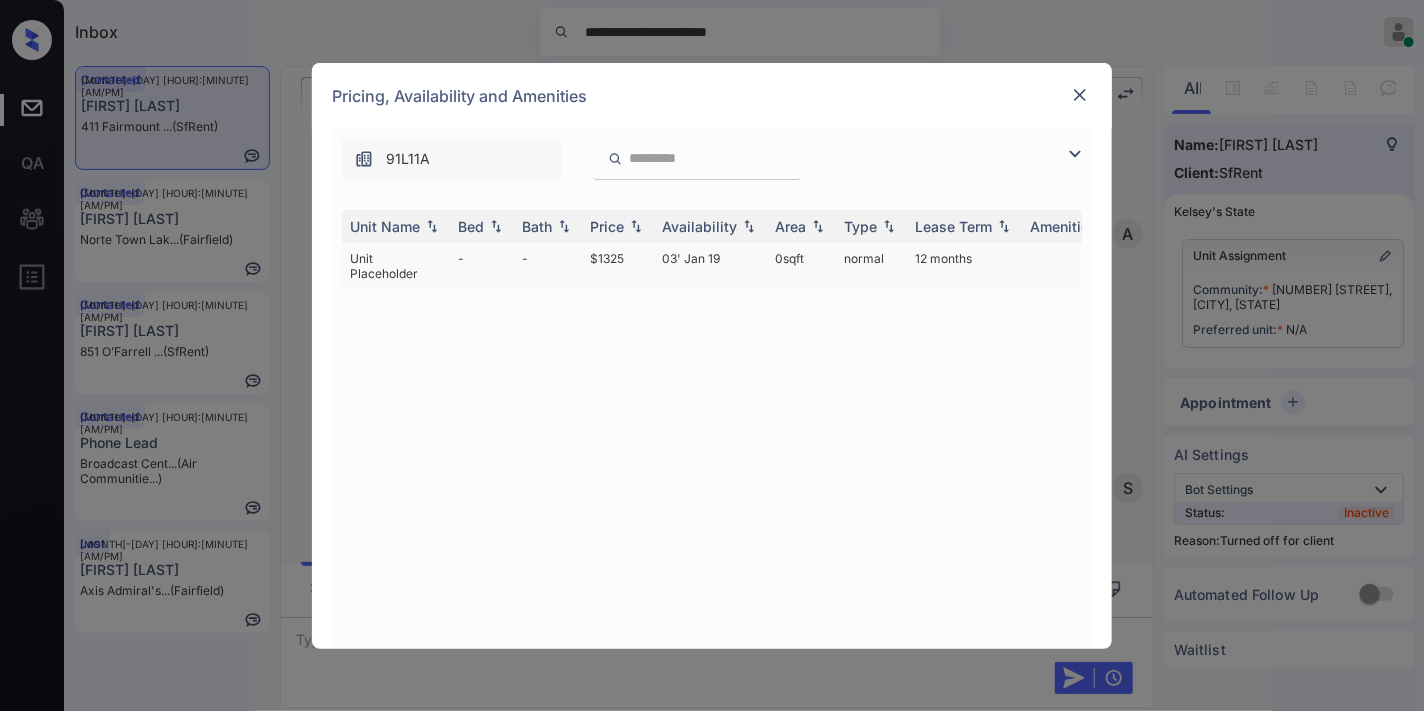 click on "$1325" at bounding box center (618, 266) 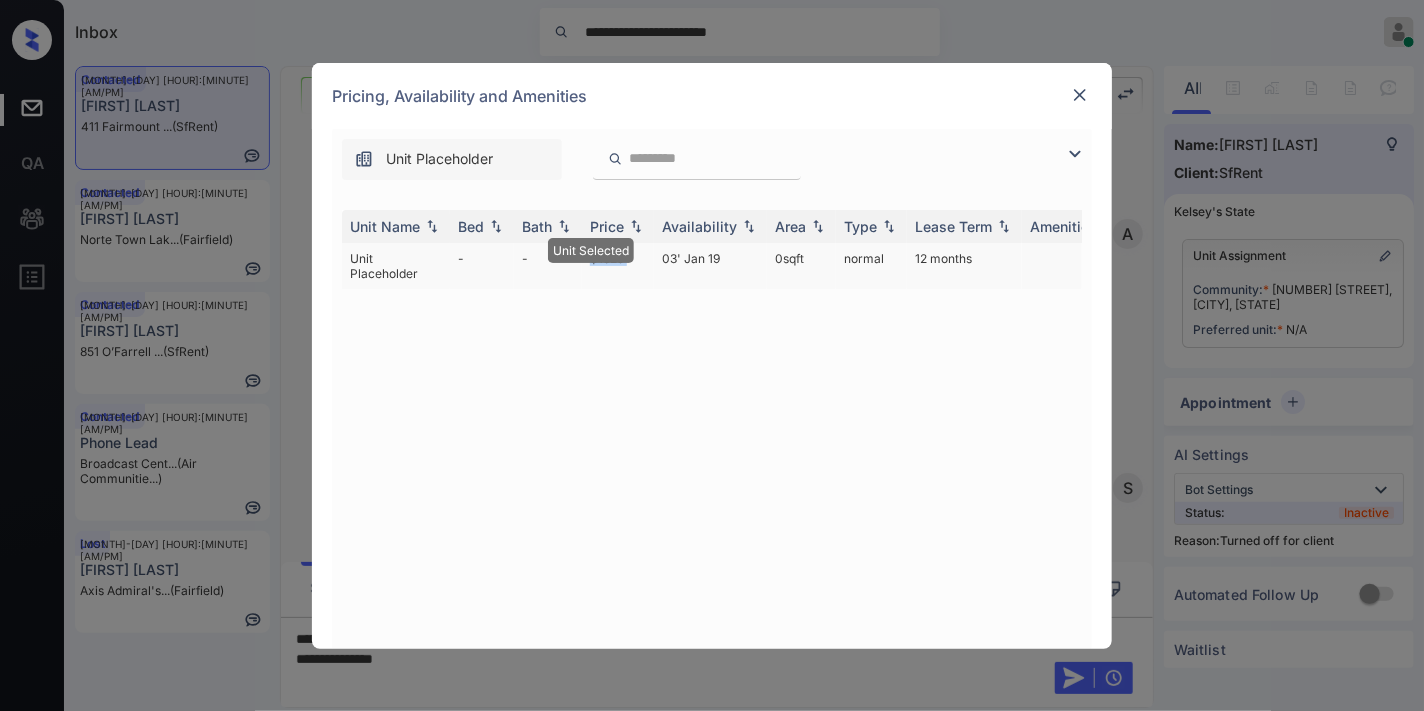 click on "$1325" at bounding box center (618, 266) 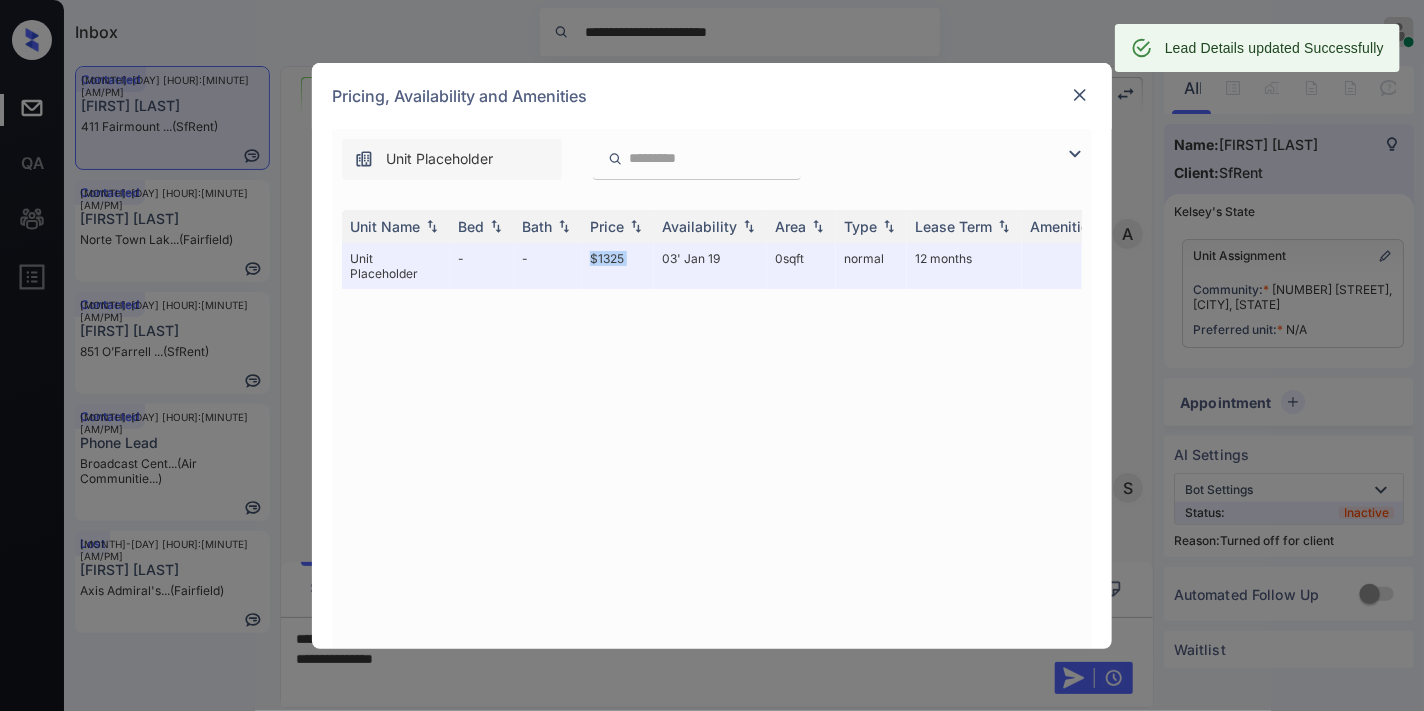 click at bounding box center [1080, 95] 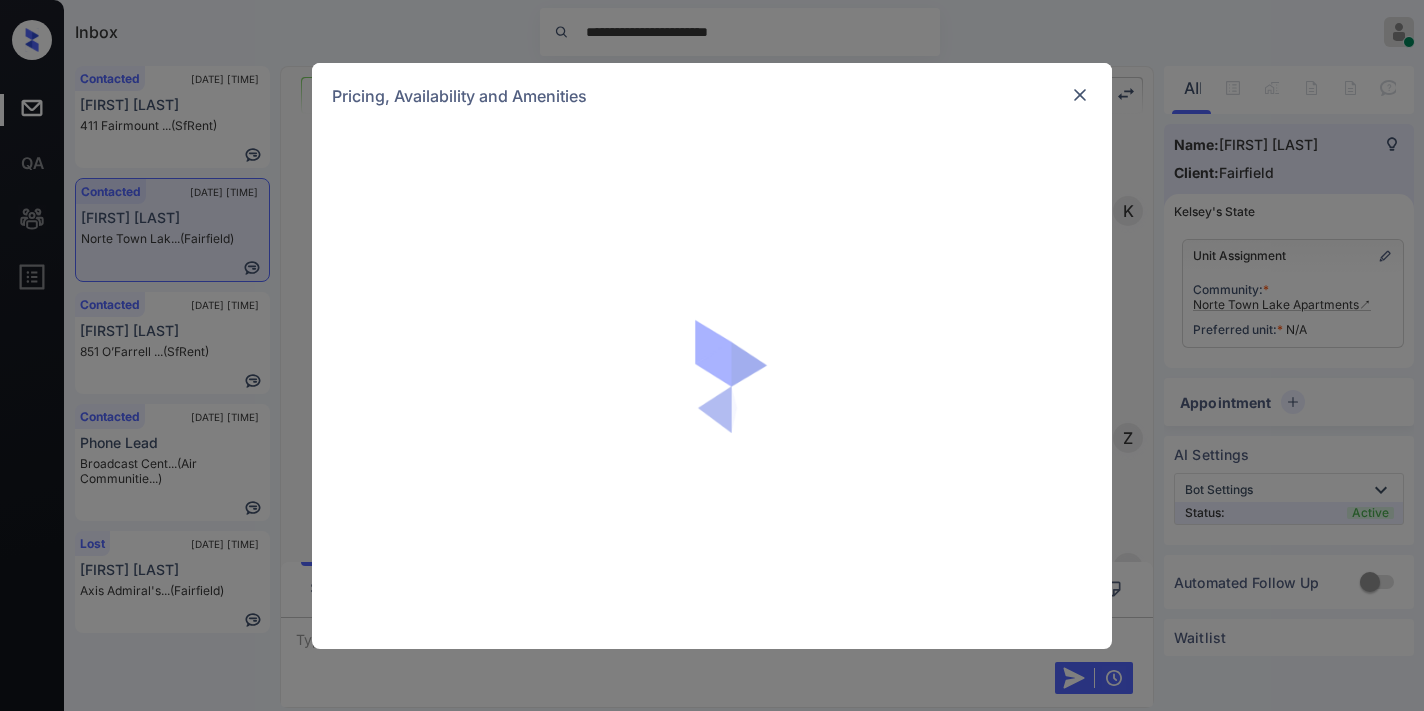 scroll, scrollTop: 0, scrollLeft: 0, axis: both 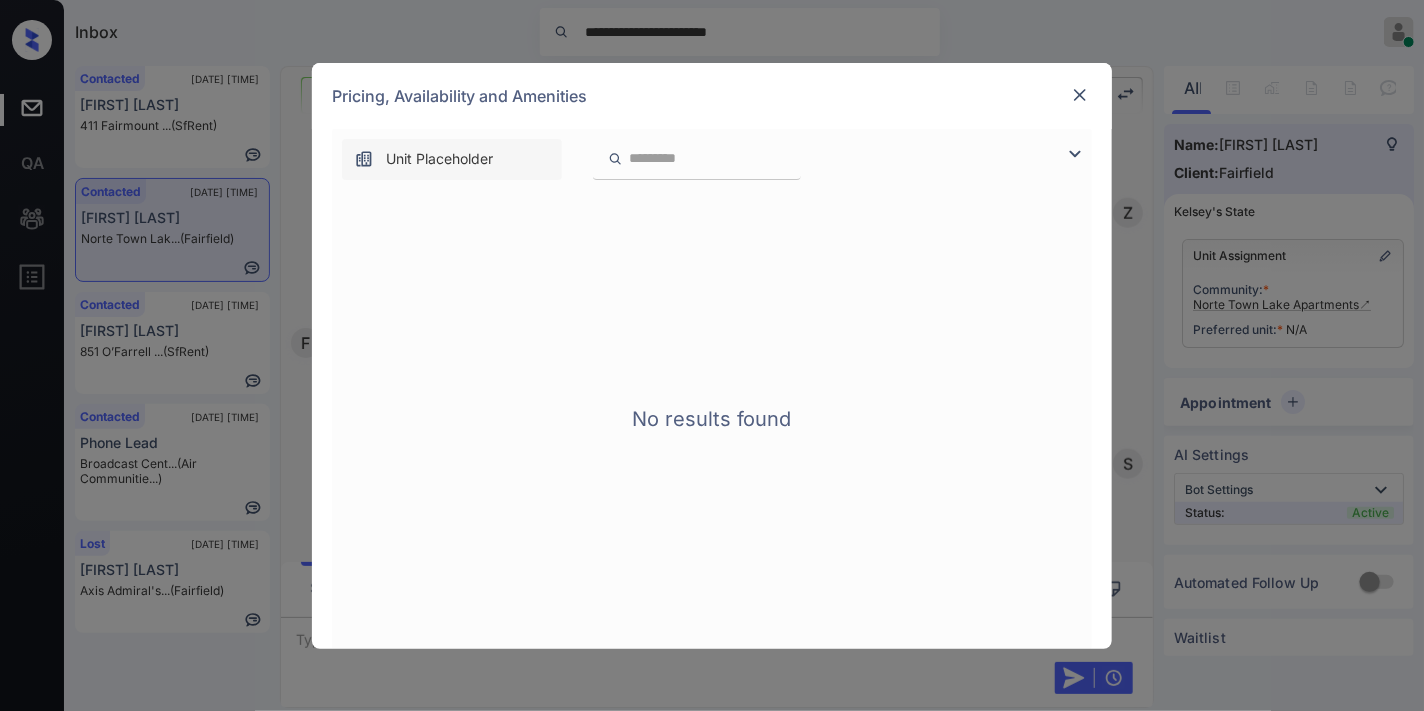 click at bounding box center [1080, 95] 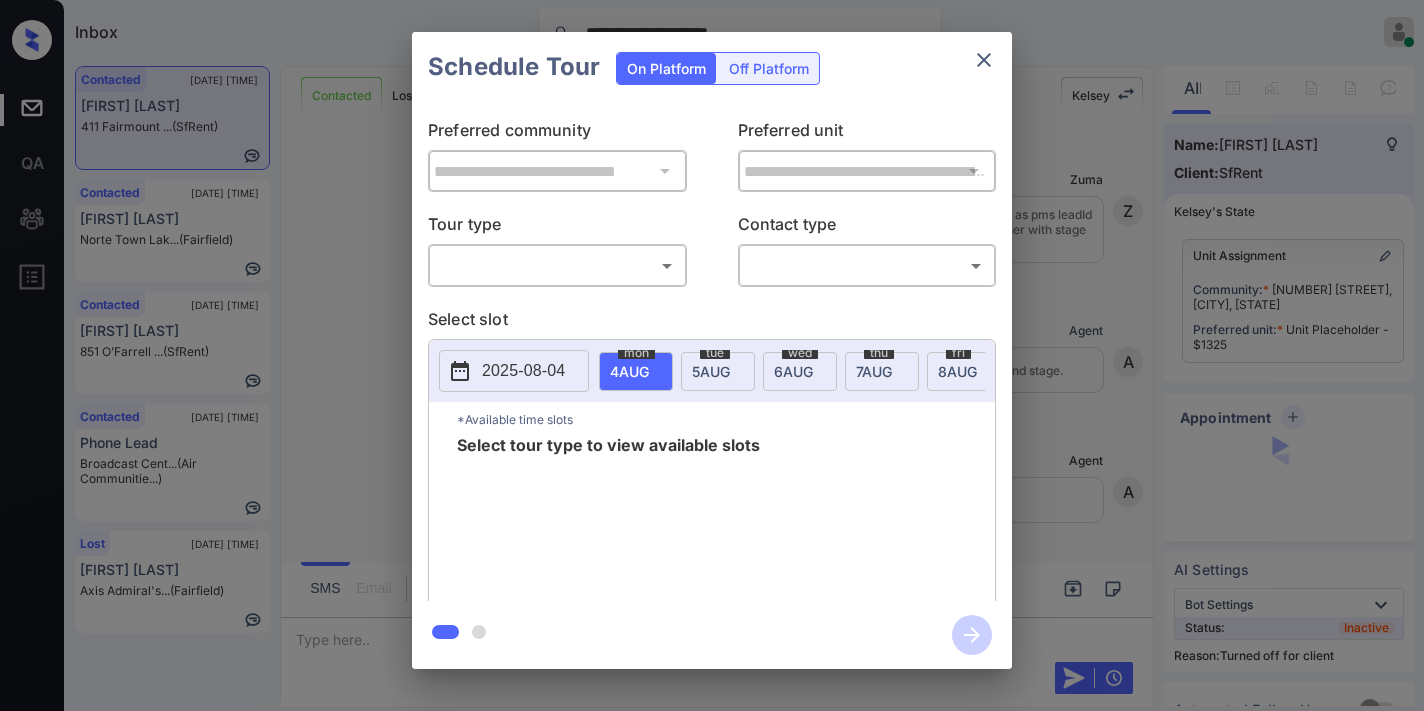 click on "Off Platform" at bounding box center [769, 68] 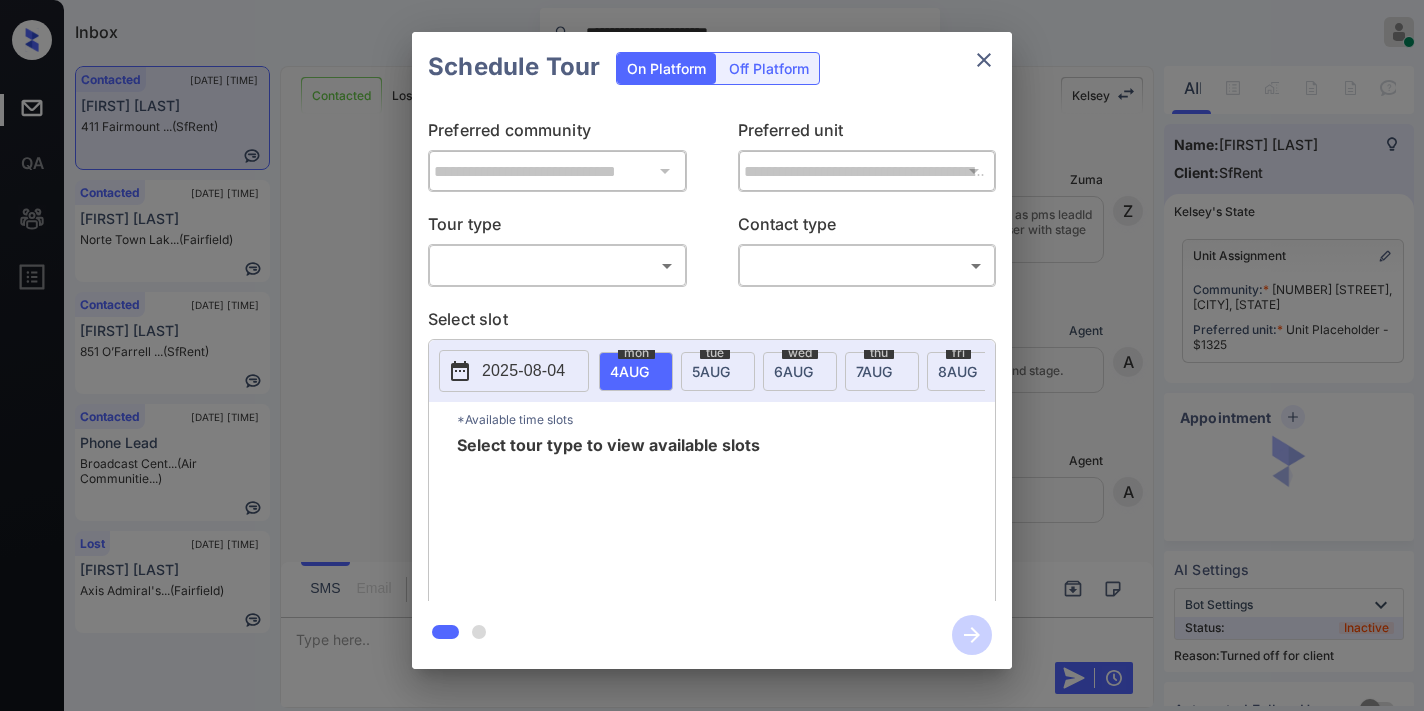 scroll, scrollTop: 0, scrollLeft: 0, axis: both 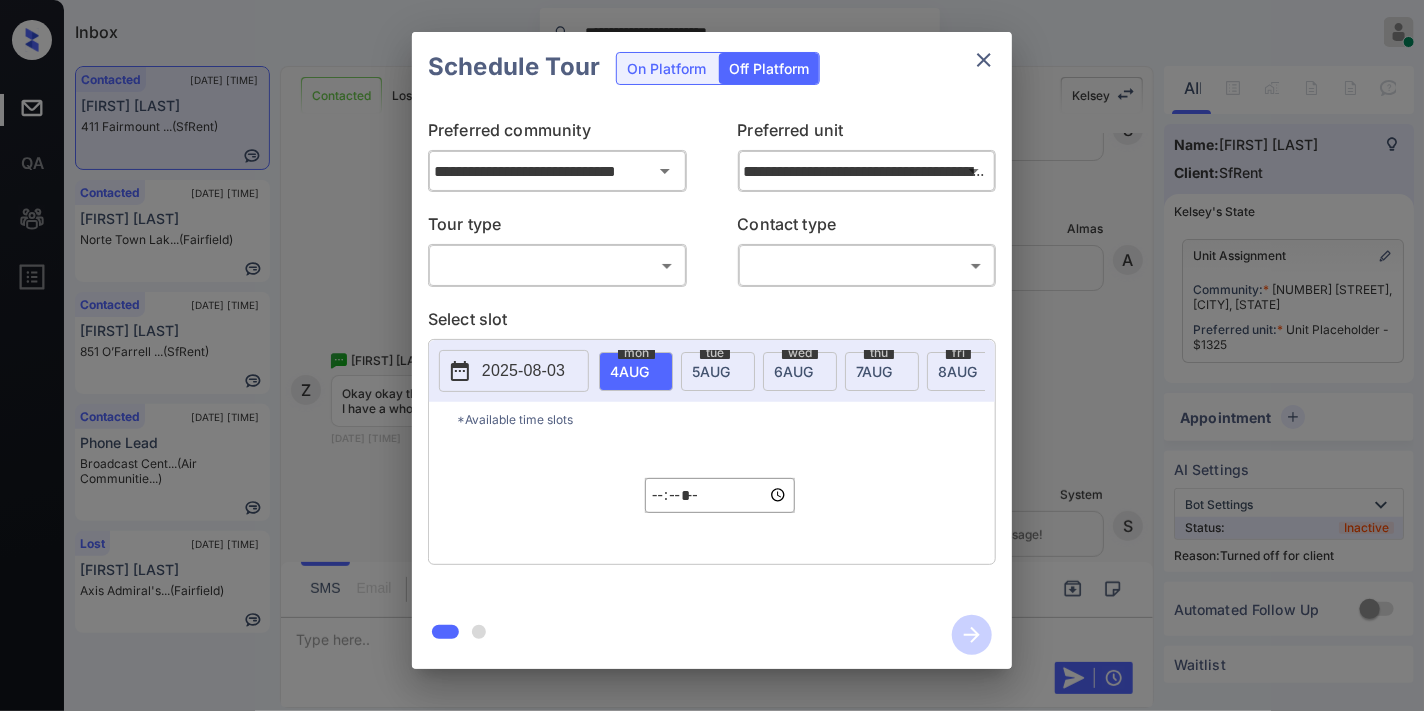 click on "**********" at bounding box center (712, 355) 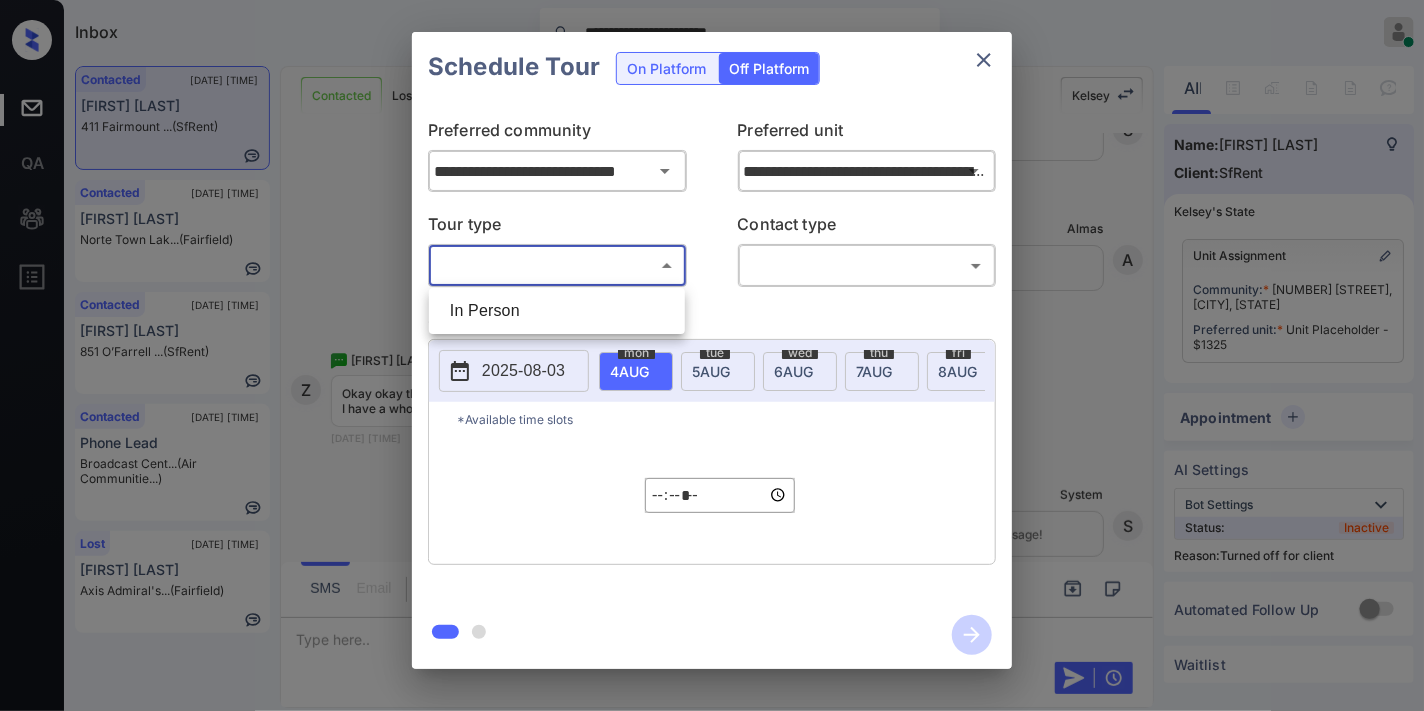 click on "In Person" at bounding box center (557, 311) 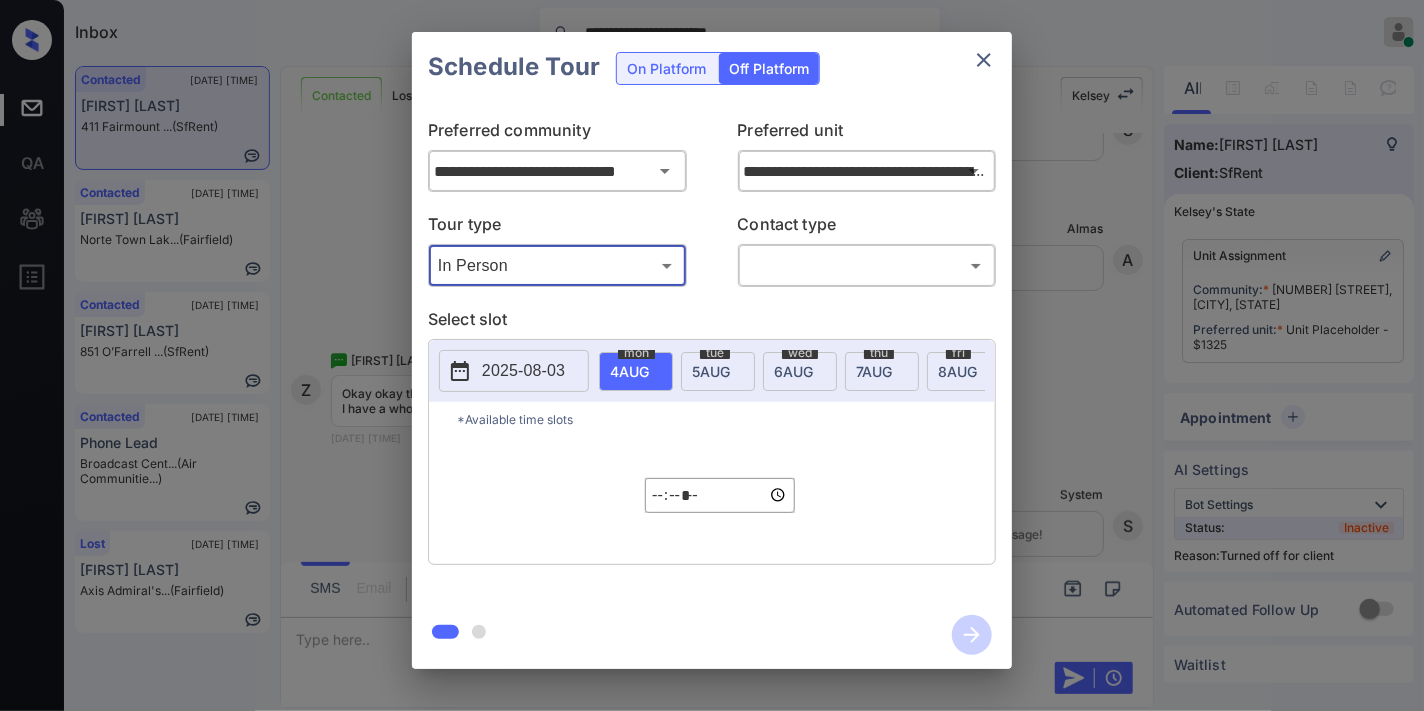 click on "Contact type" at bounding box center (867, 228) 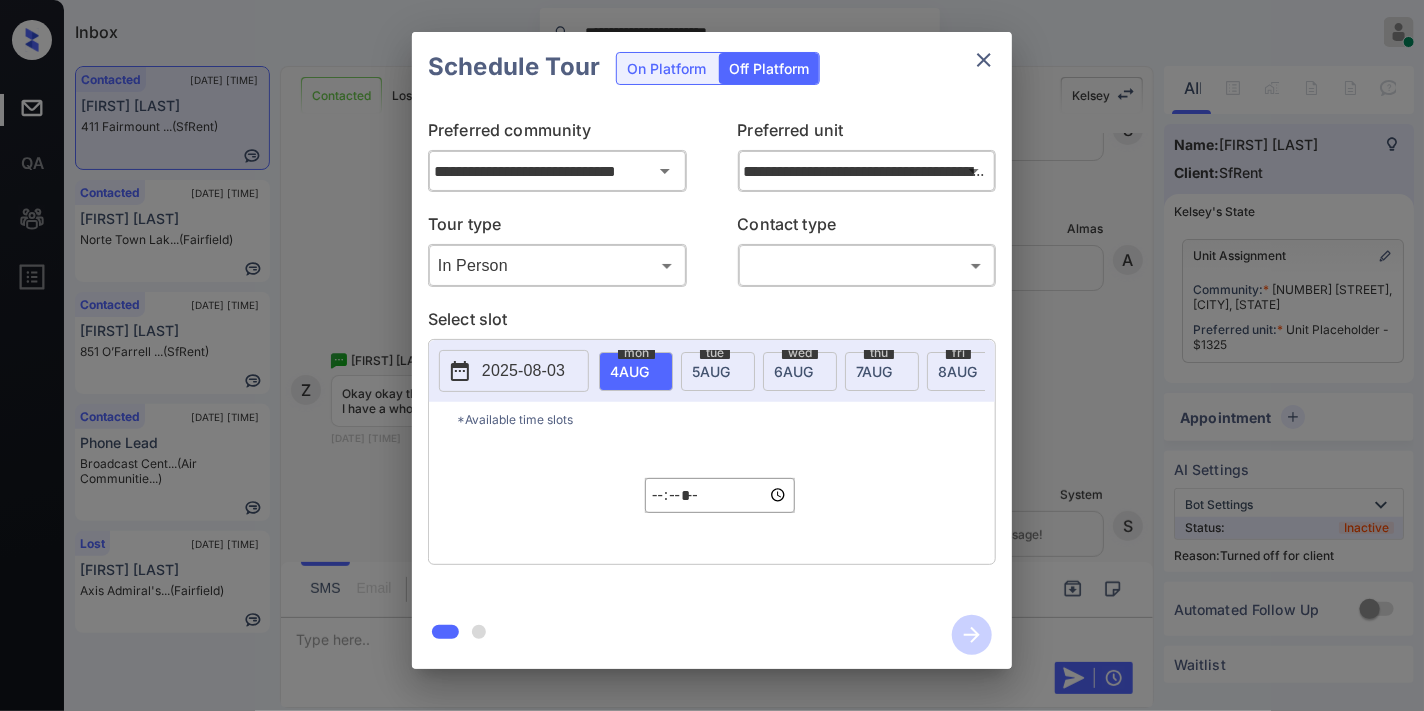 click on "**********" at bounding box center (712, 355) 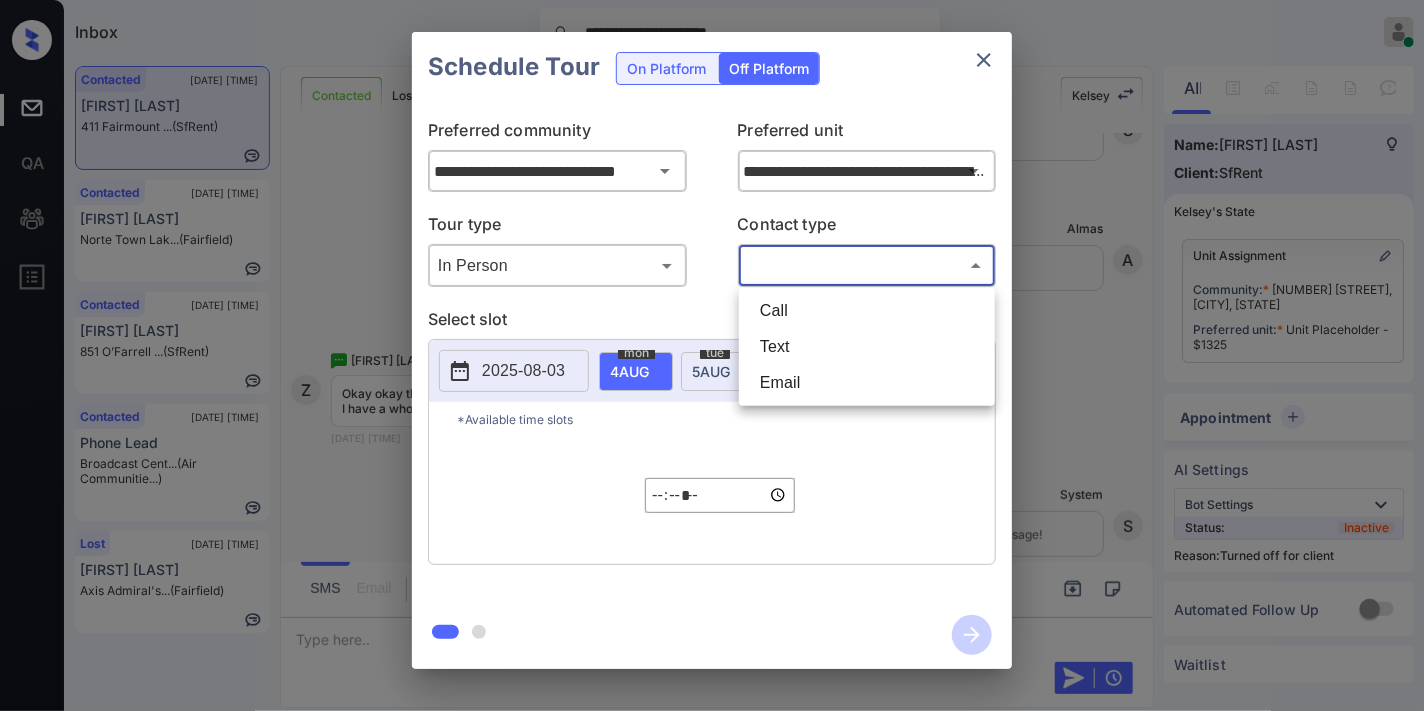click on "Text" at bounding box center (867, 347) 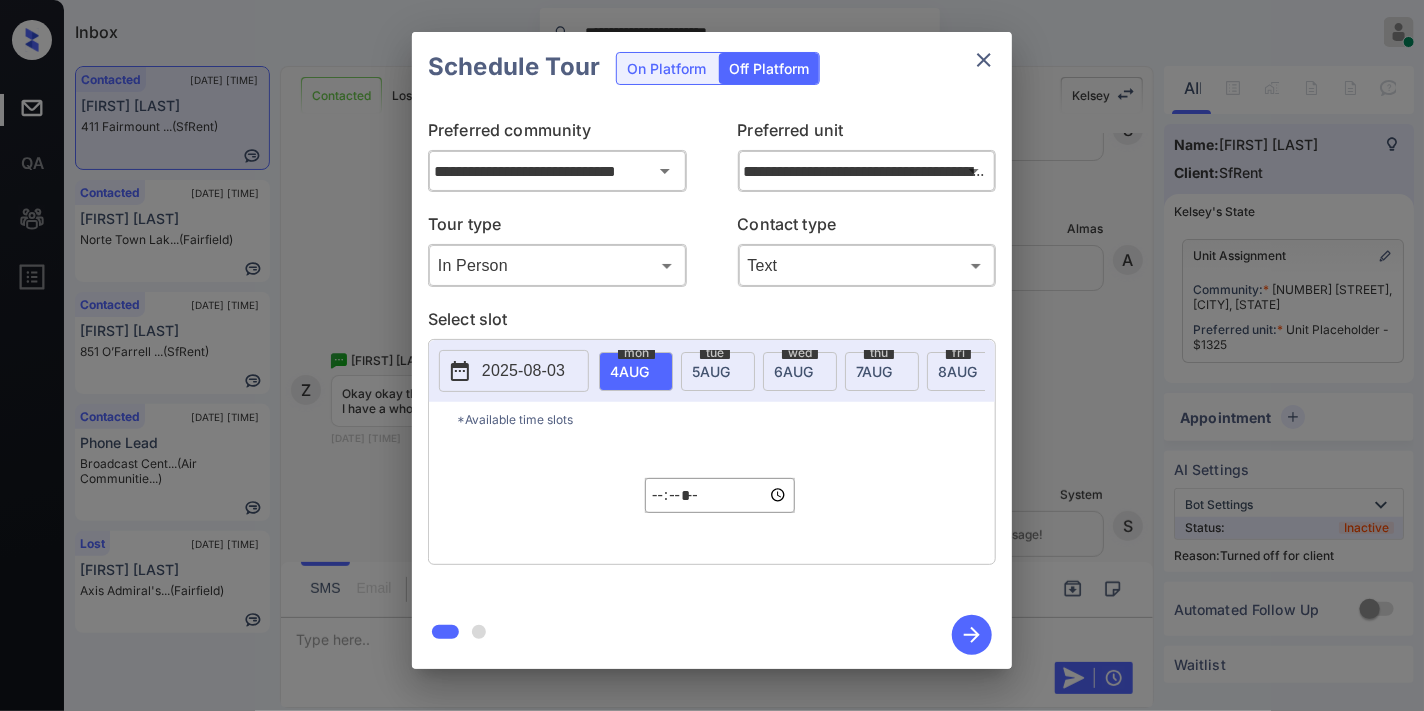 click on "5 AUG" at bounding box center [629, 371] 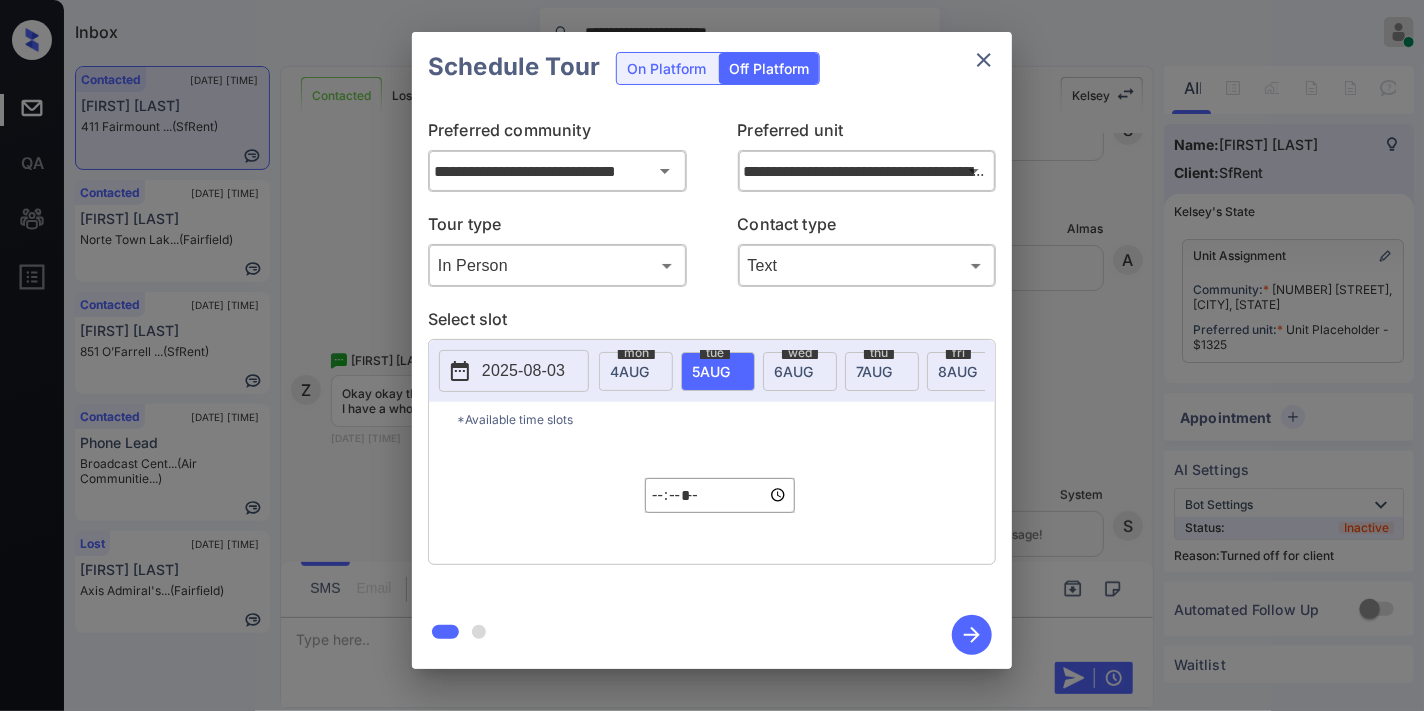 click on "*****" at bounding box center [720, 495] 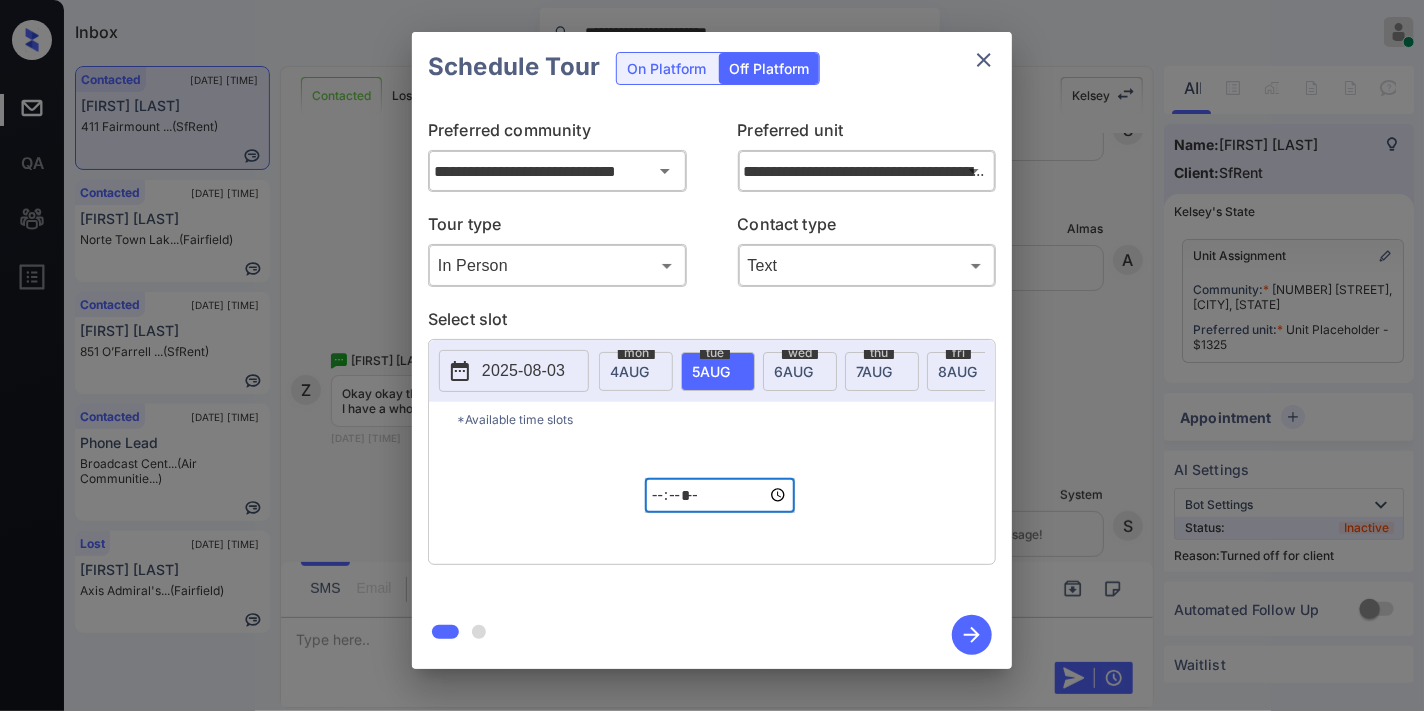 type on "*****" 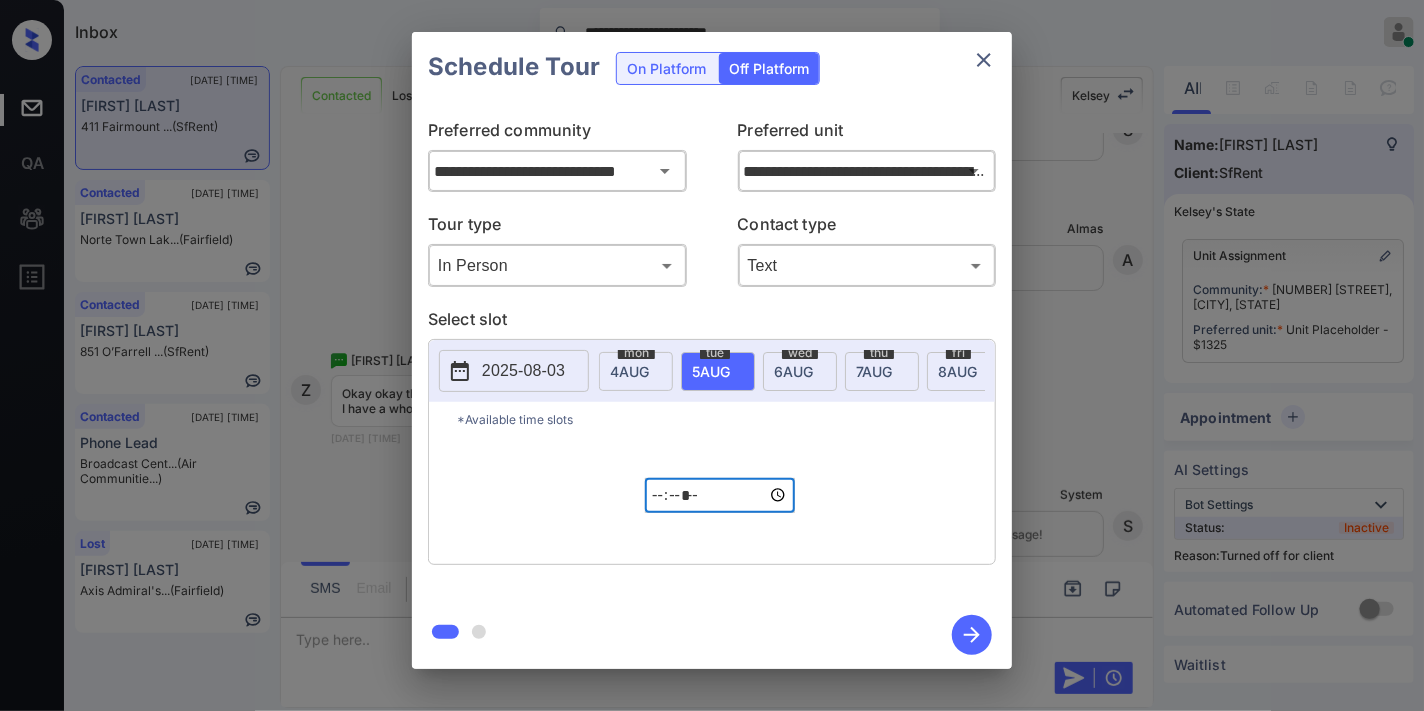click 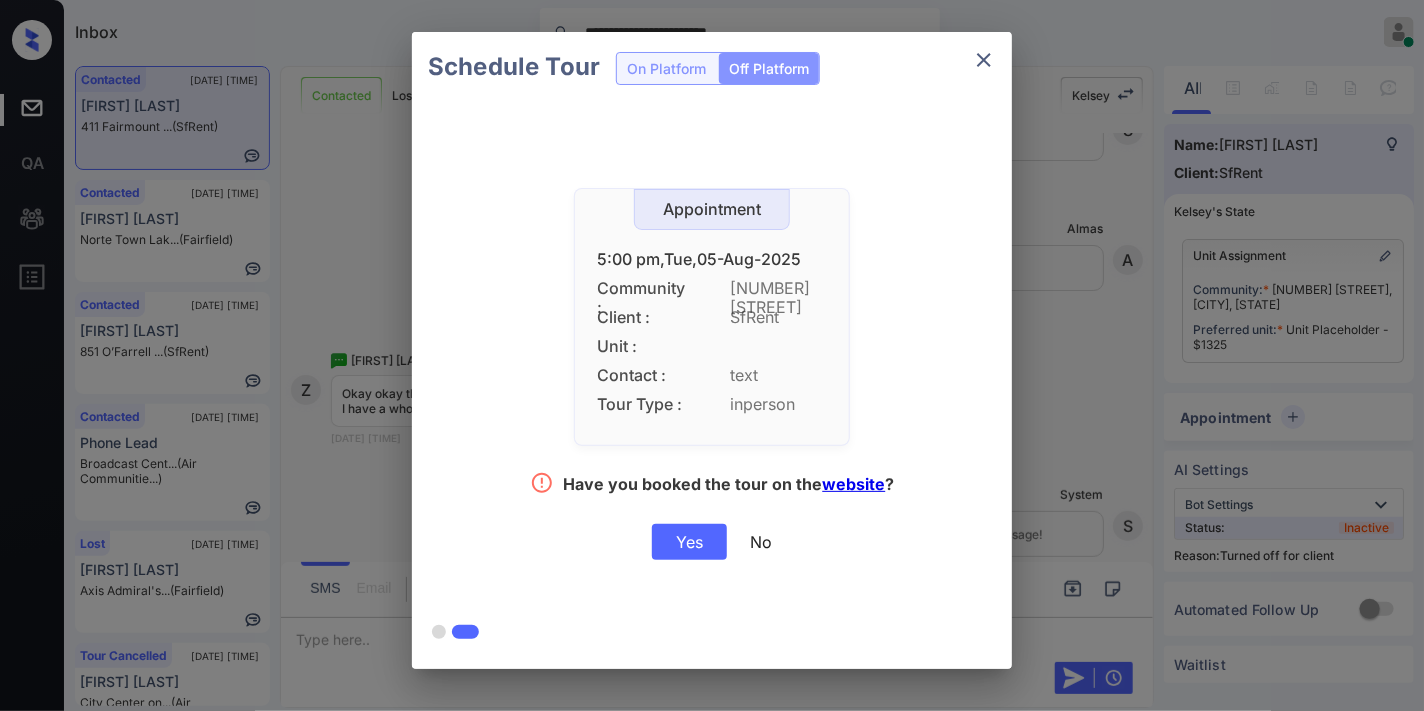 click on "Yes" at bounding box center (689, 542) 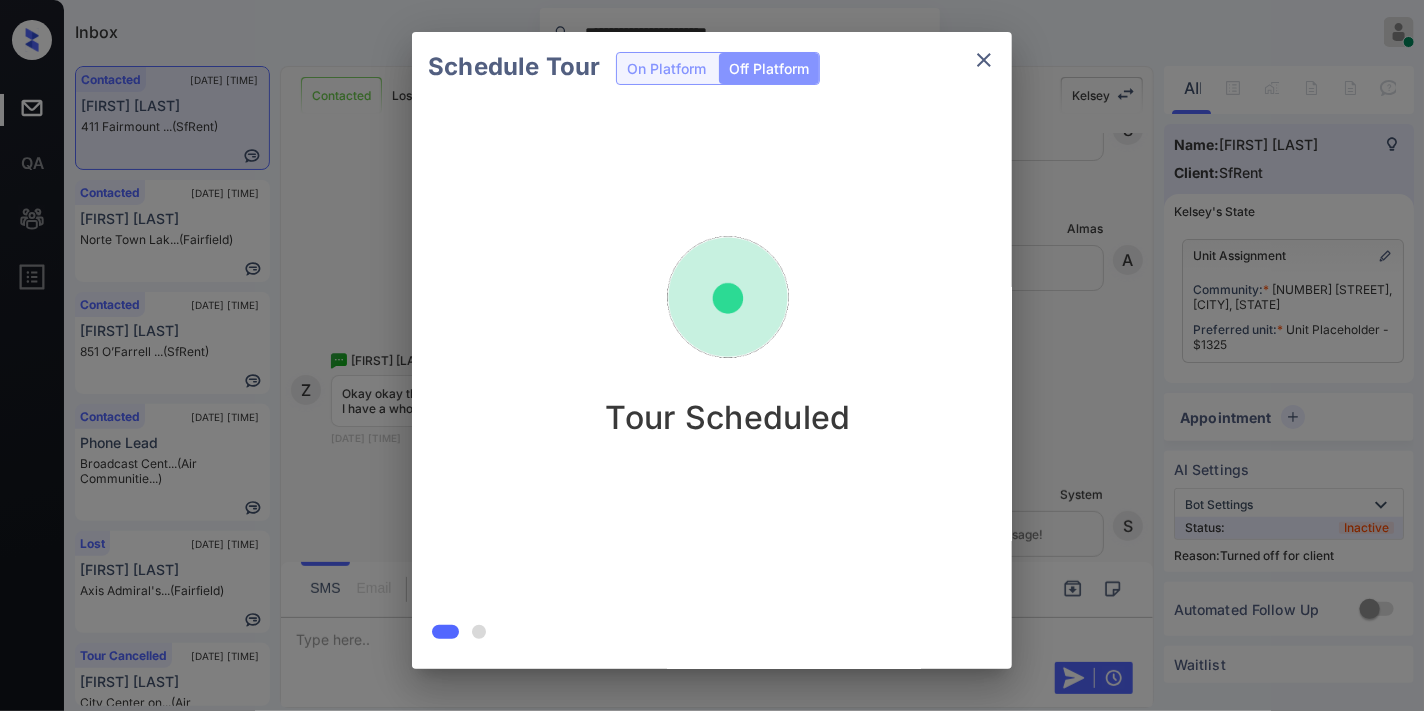 click on "Tour Scheduled" at bounding box center (728, 377) 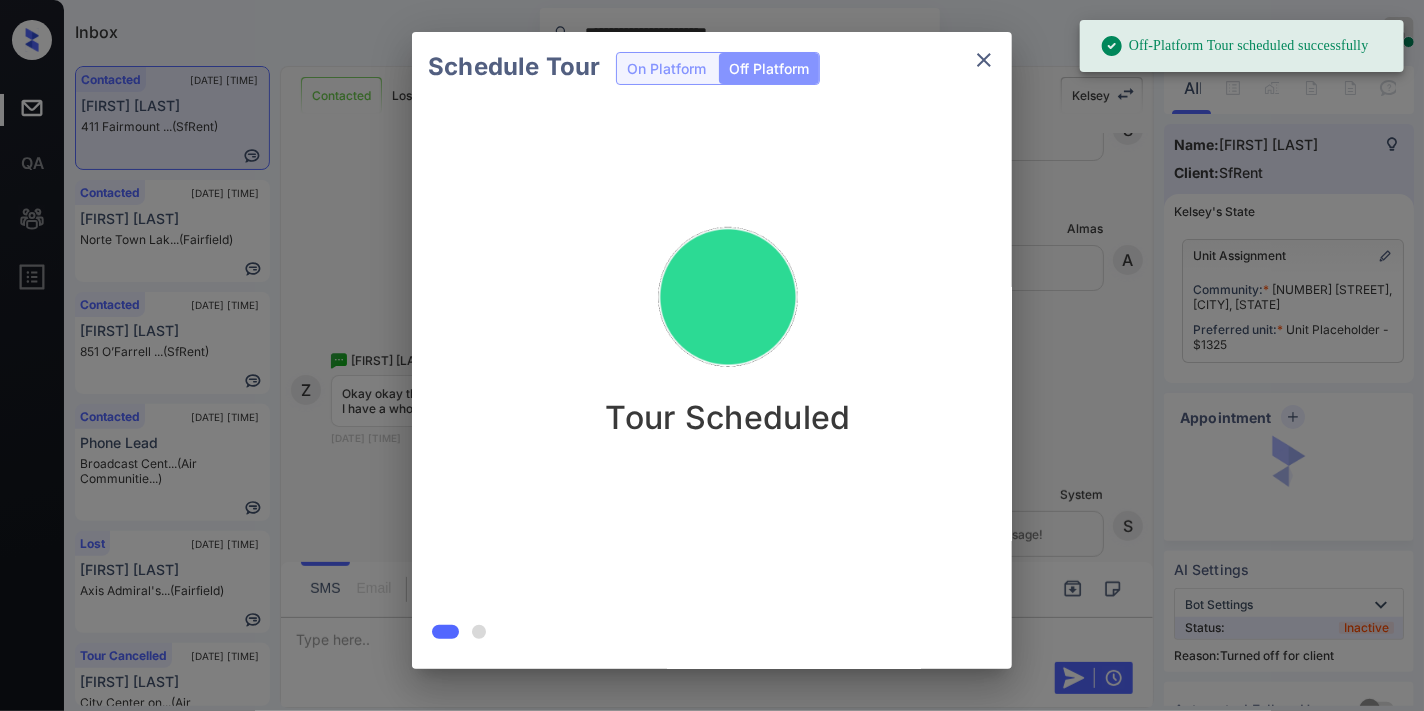 click on "Schedule Tour On Platform Off Platform Tour Scheduled" at bounding box center (712, 350) 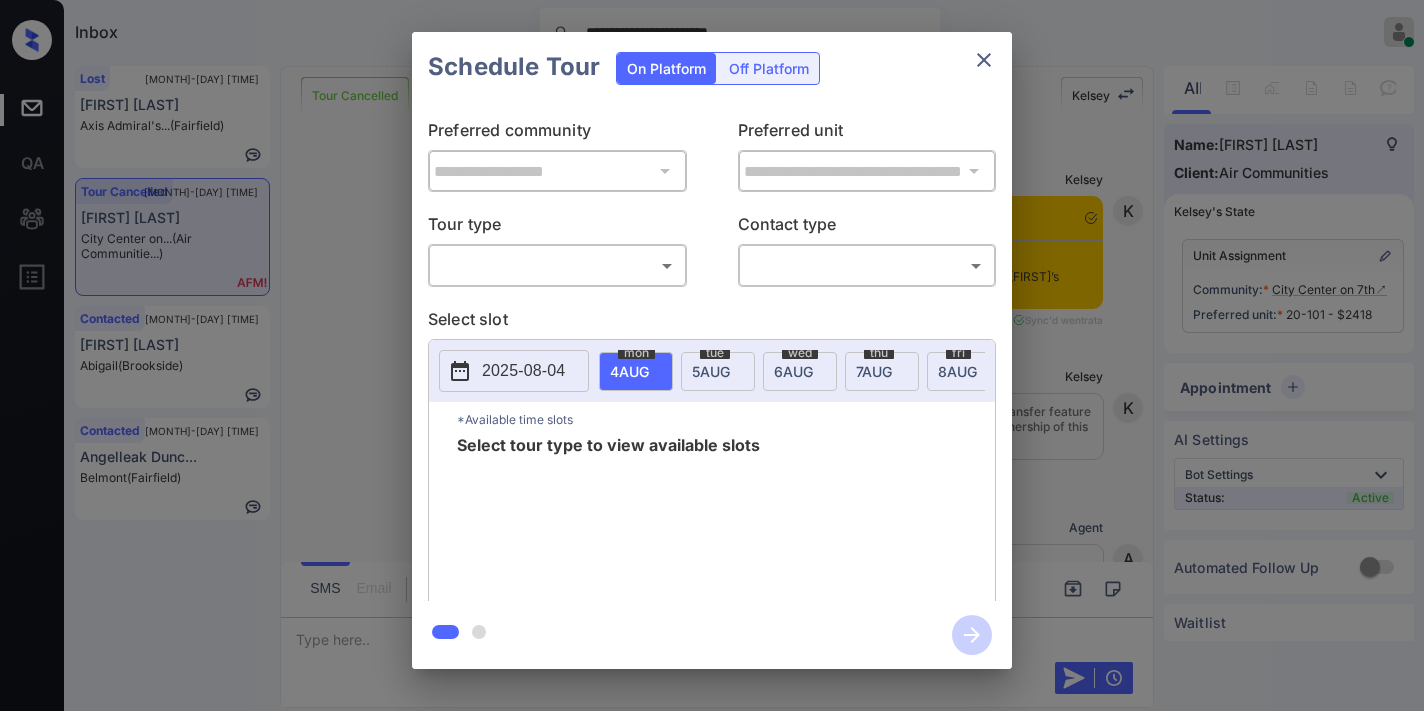 scroll, scrollTop: 0, scrollLeft: 0, axis: both 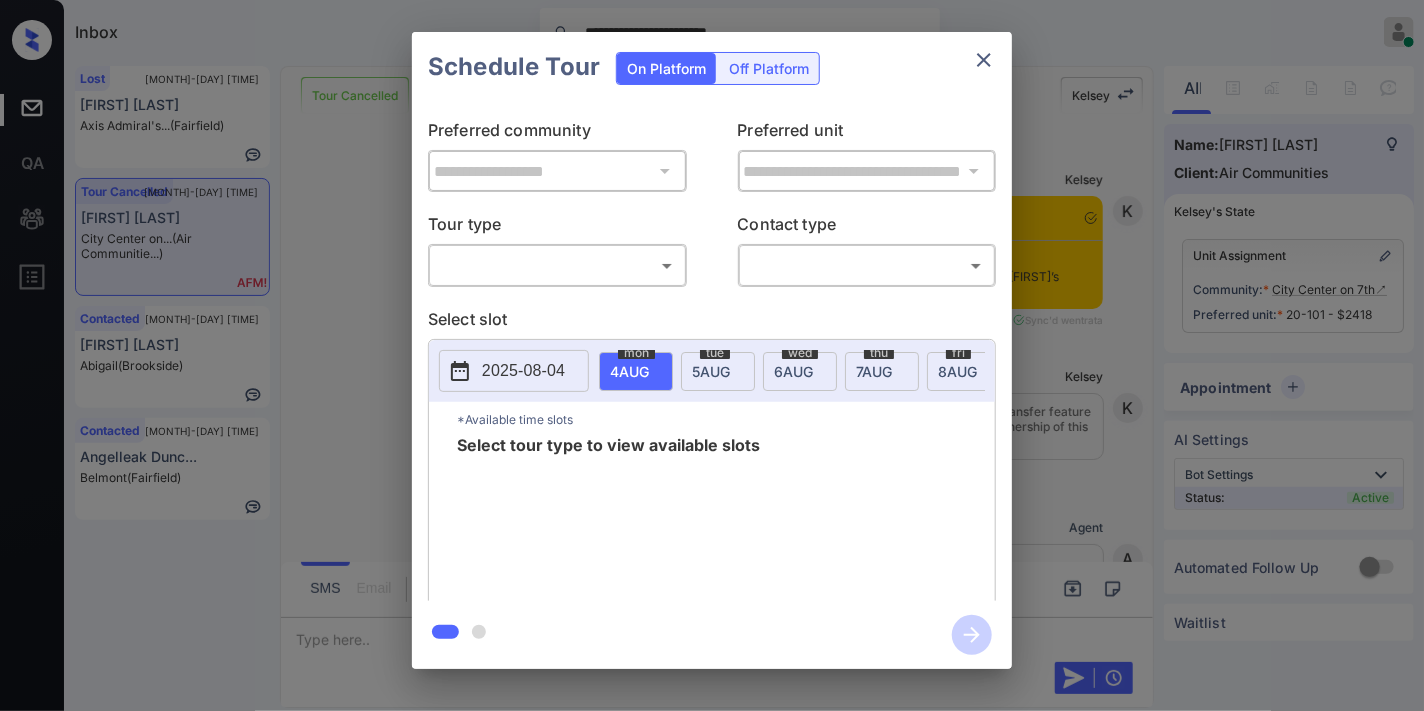 click on "**********" at bounding box center (712, 355) 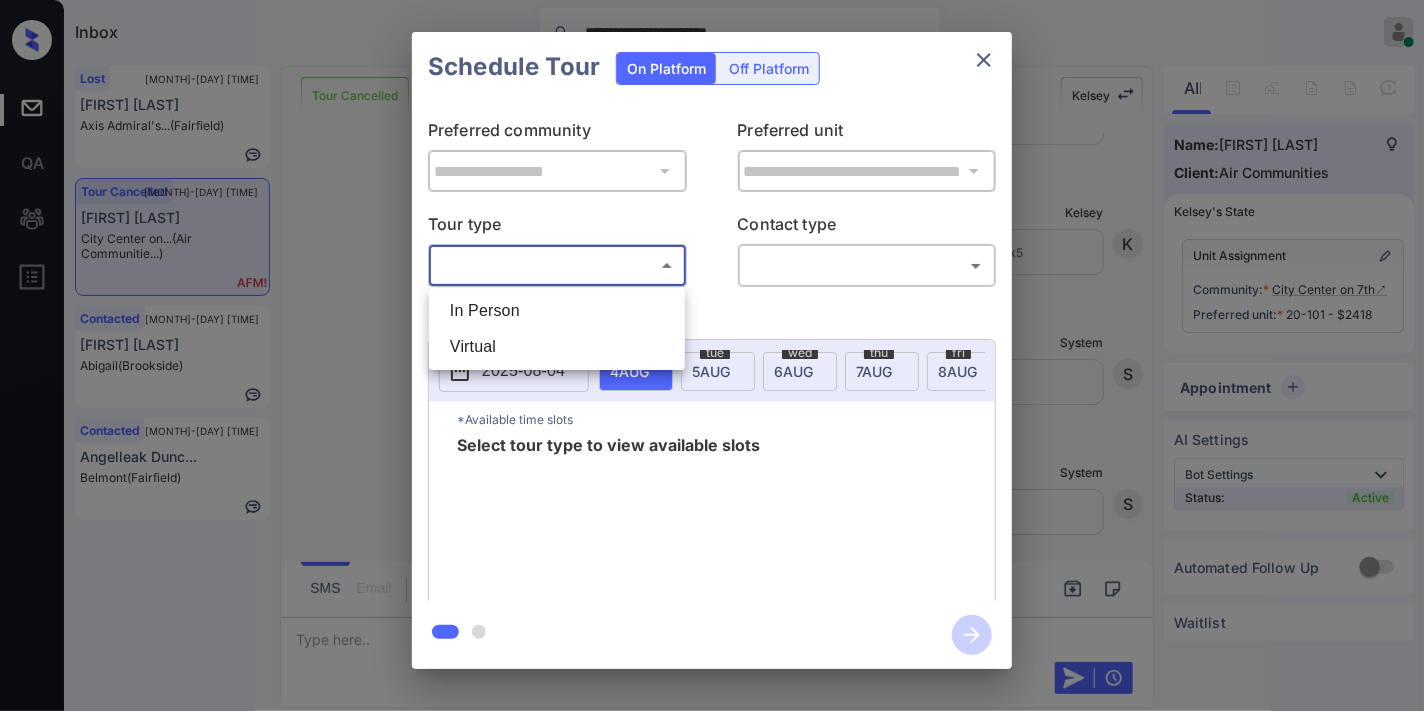 click on "In Person" at bounding box center (557, 311) 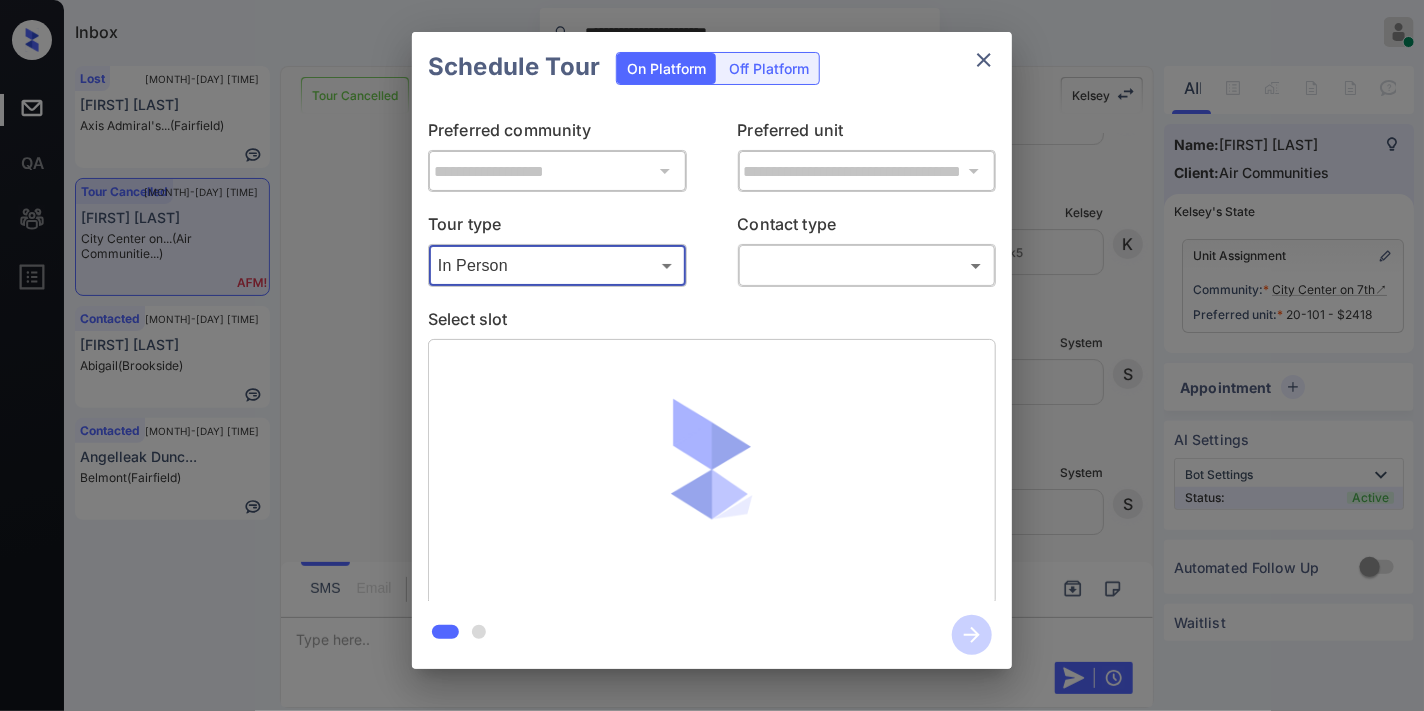 click on "**********" at bounding box center (712, 355) 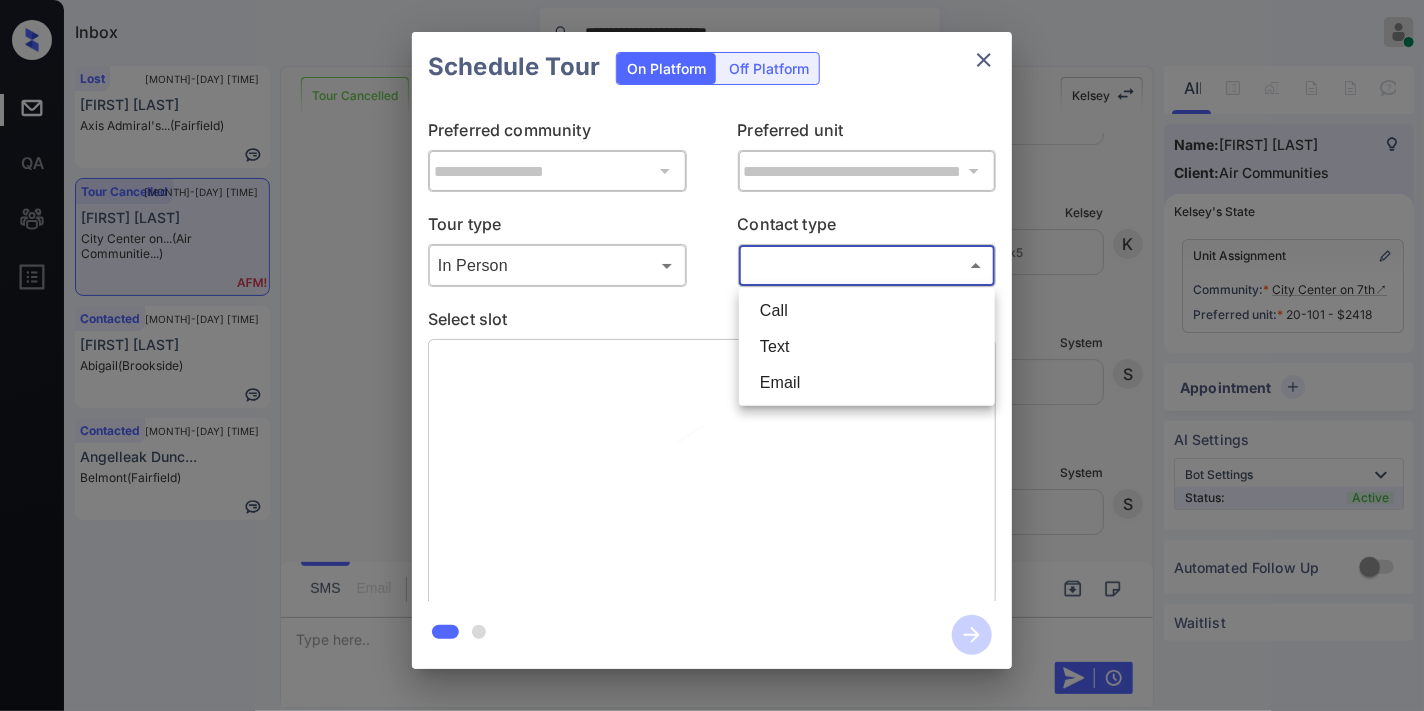 click on "Text" at bounding box center [867, 347] 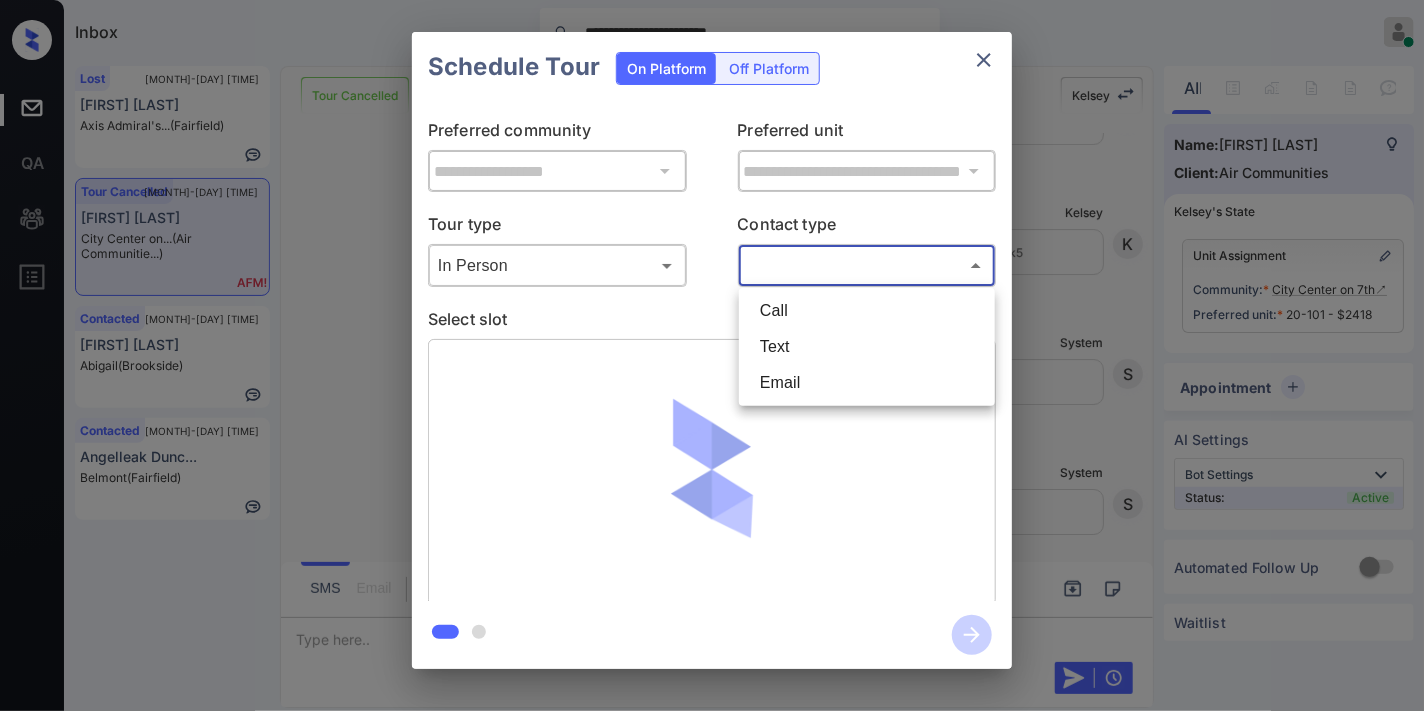 type on "****" 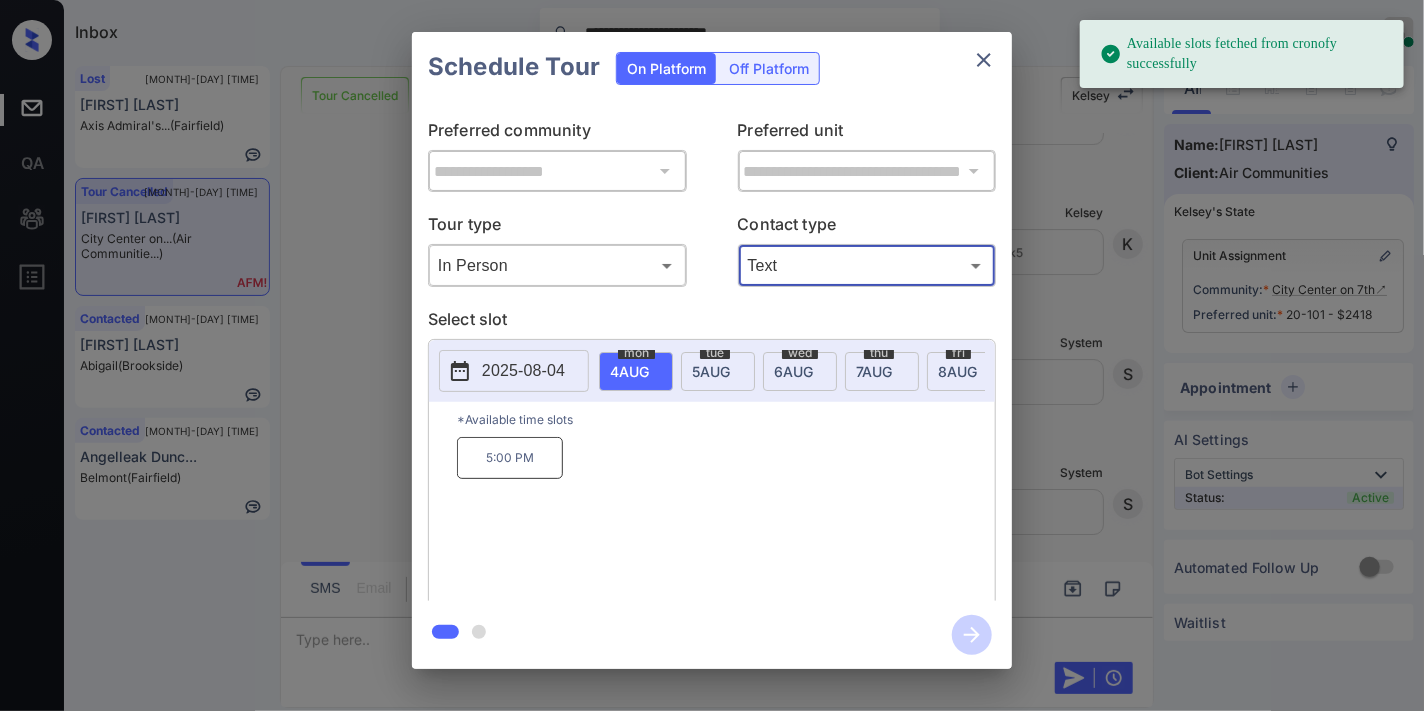 click on "6 AUG" at bounding box center [629, 371] 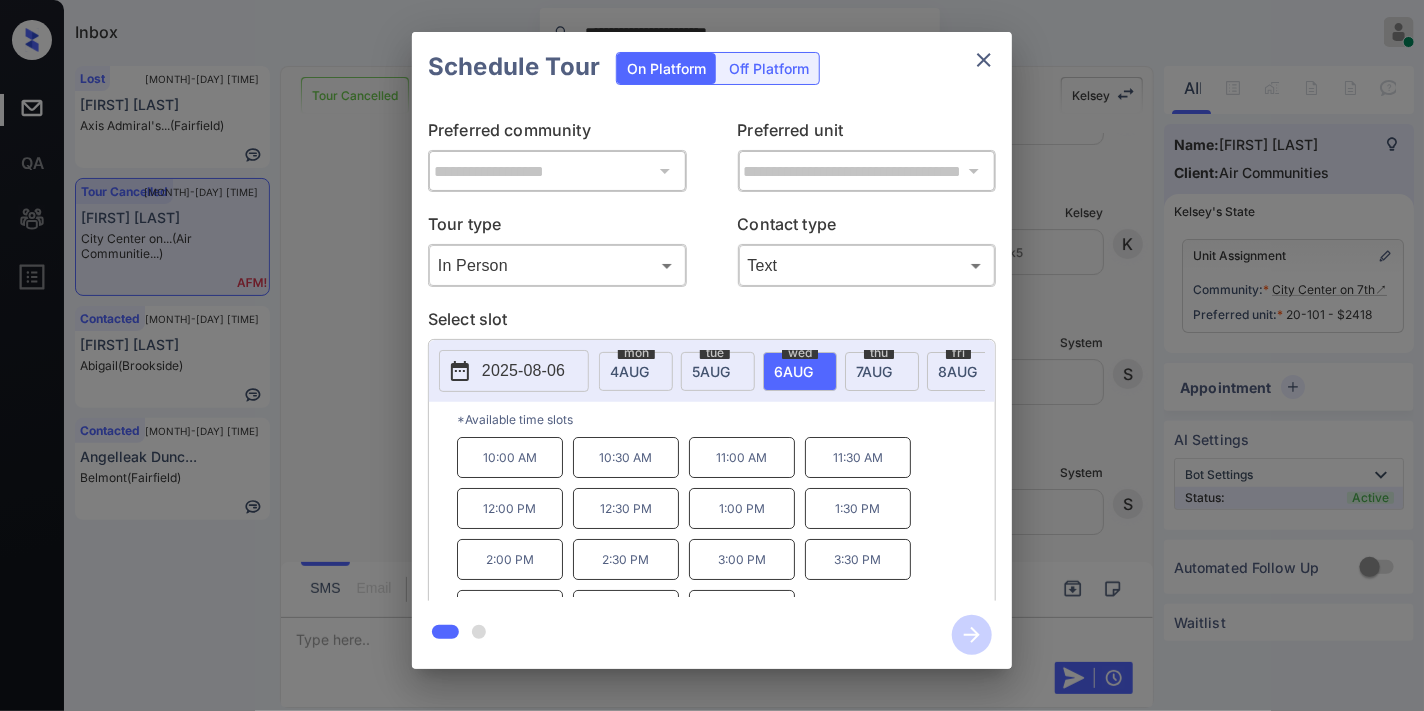 click on "1:00 PM" at bounding box center [742, 508] 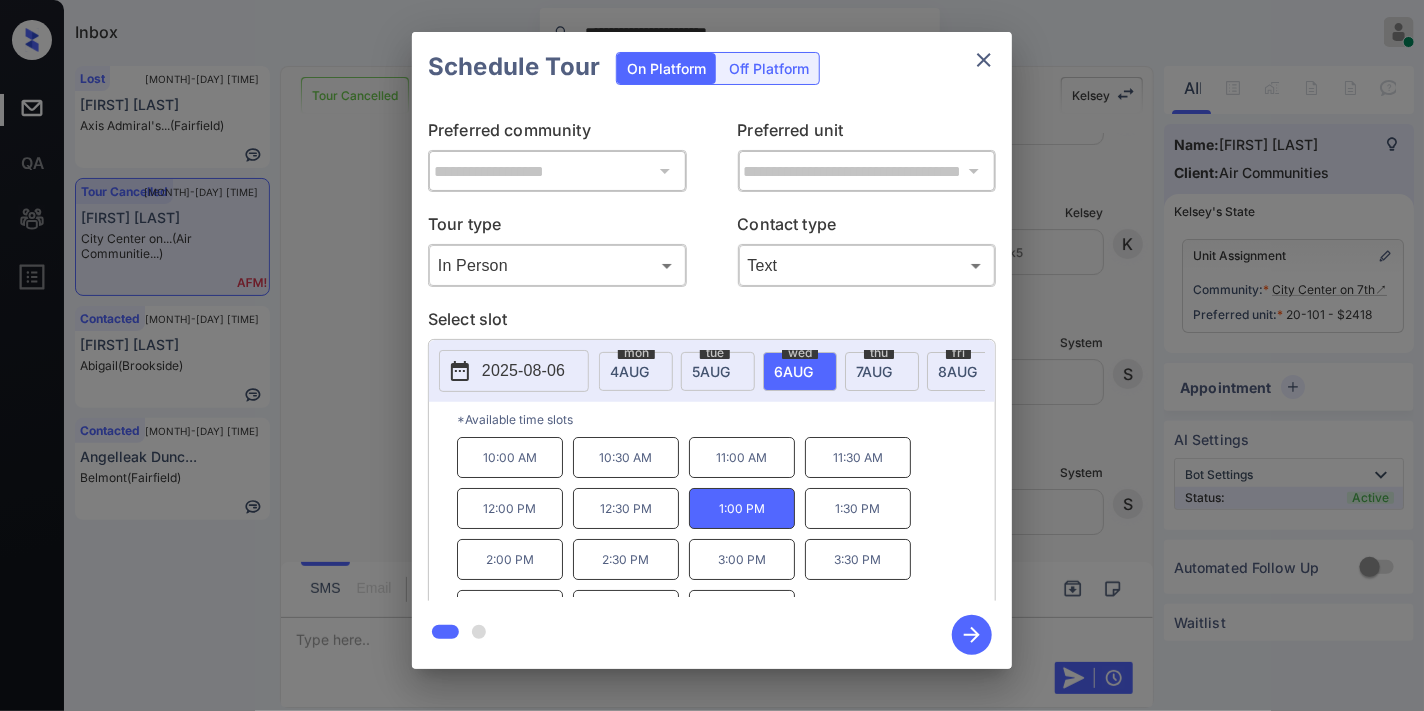 click 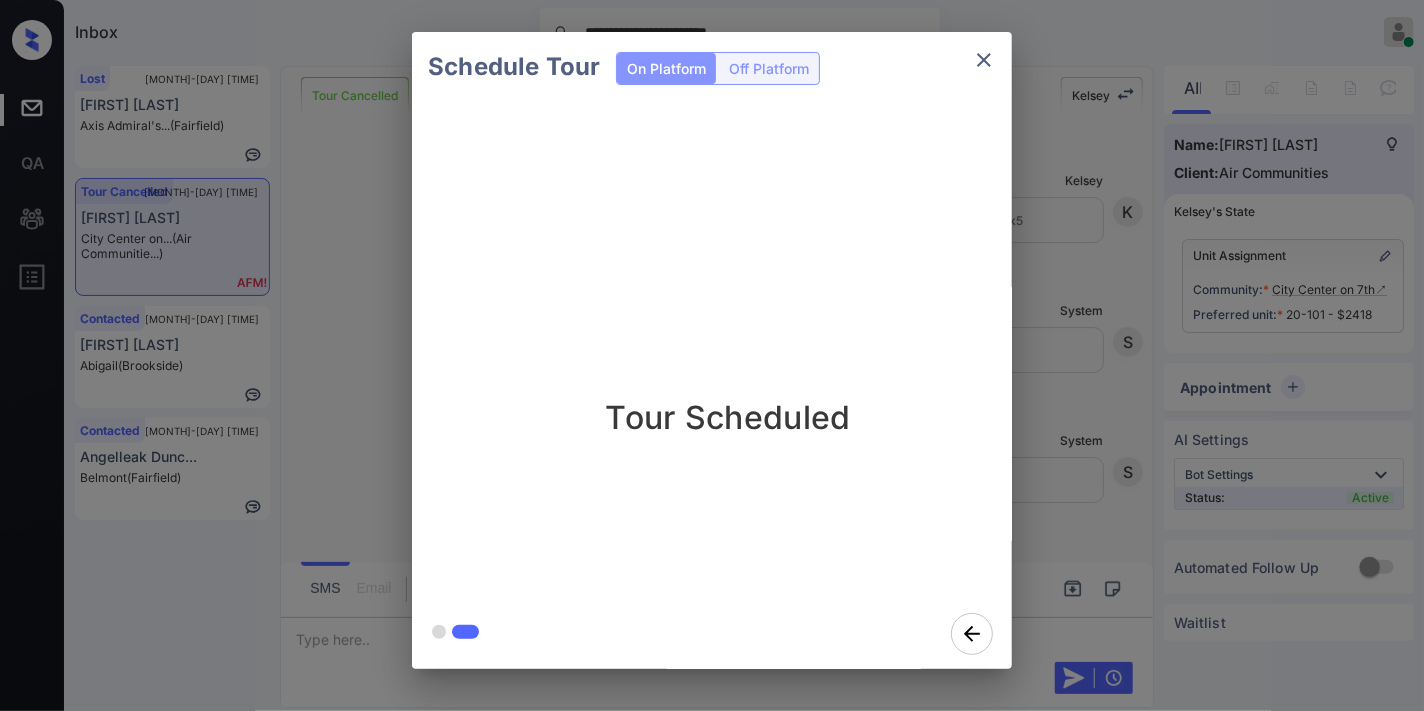 scroll, scrollTop: 6954, scrollLeft: 0, axis: vertical 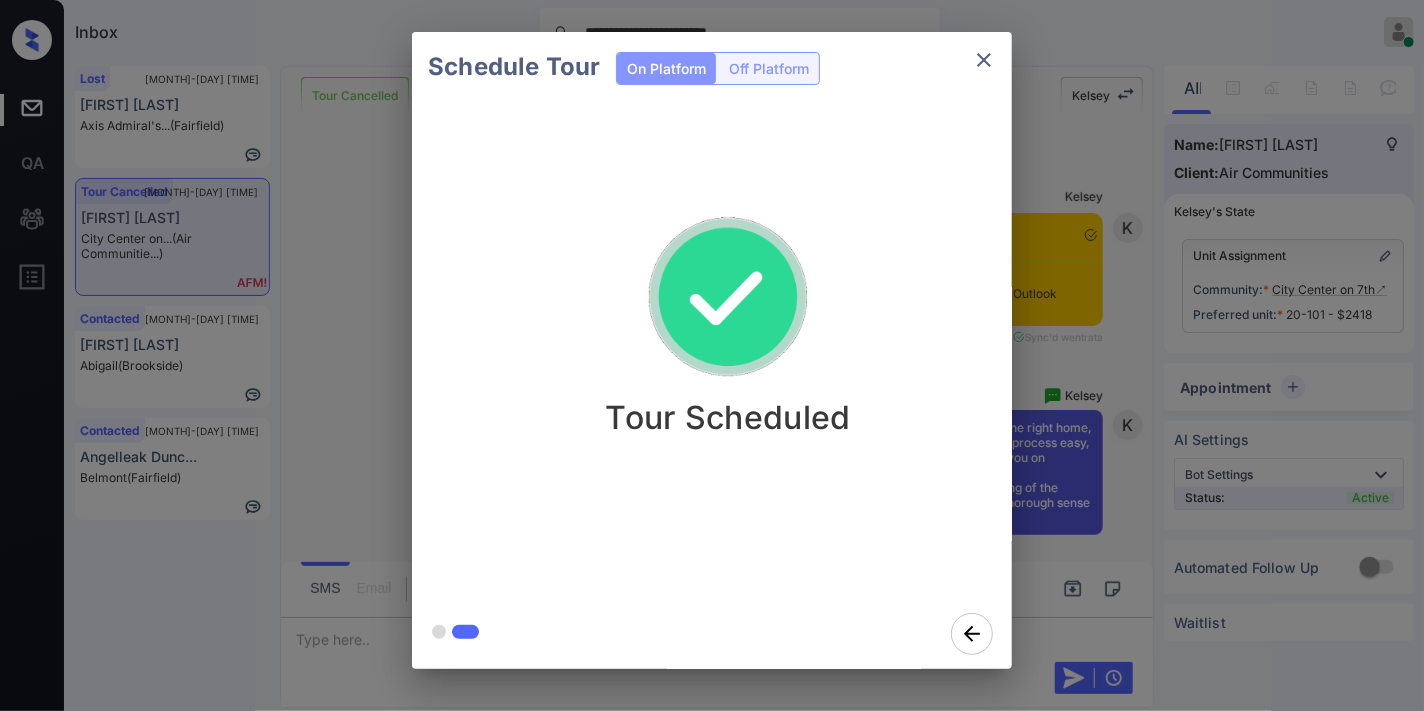 click at bounding box center (984, 60) 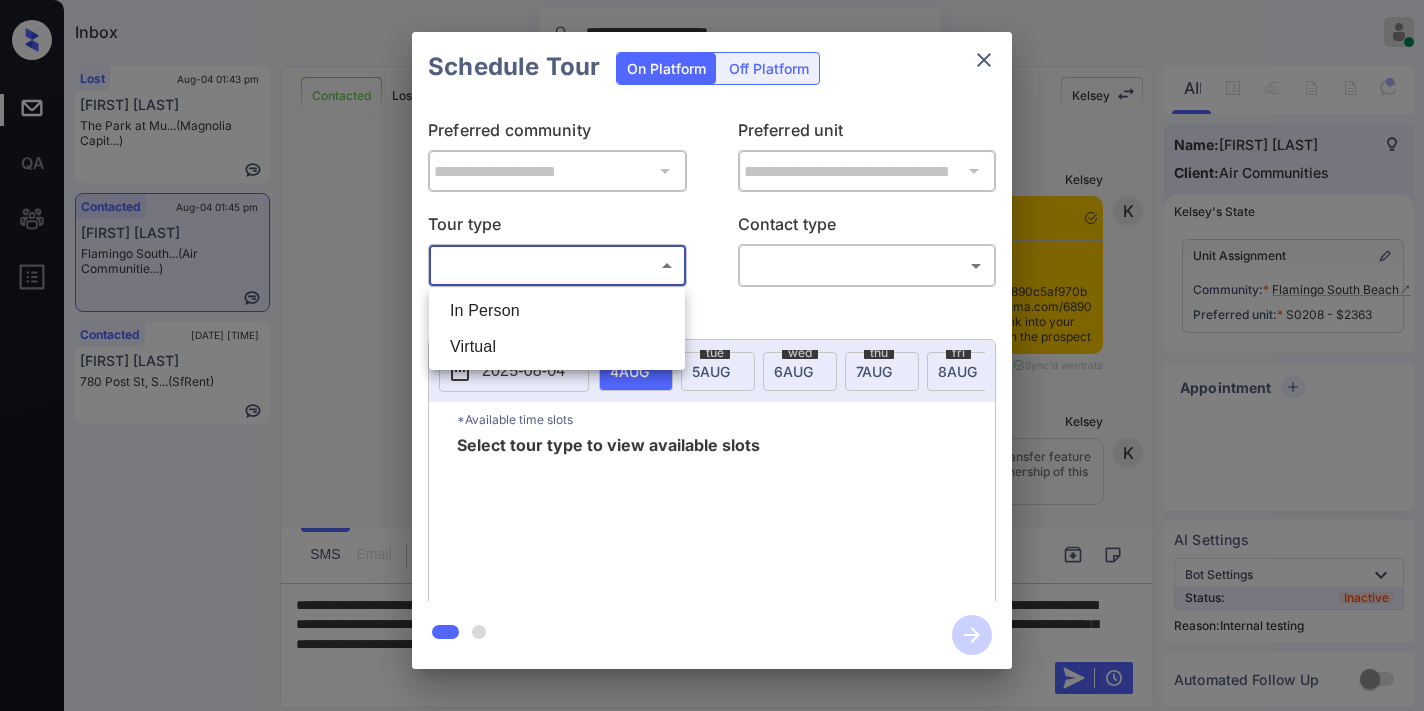 click on "In Person" at bounding box center (557, 311) 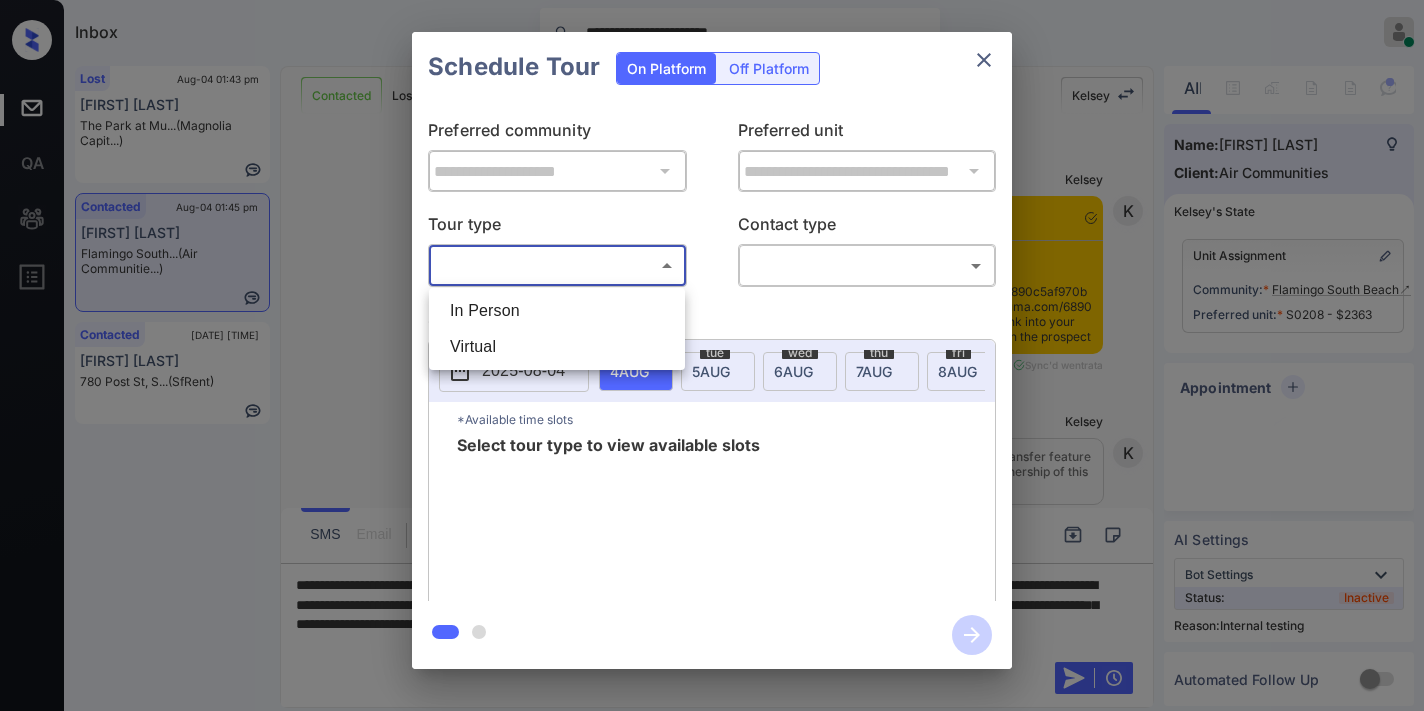 type on "********" 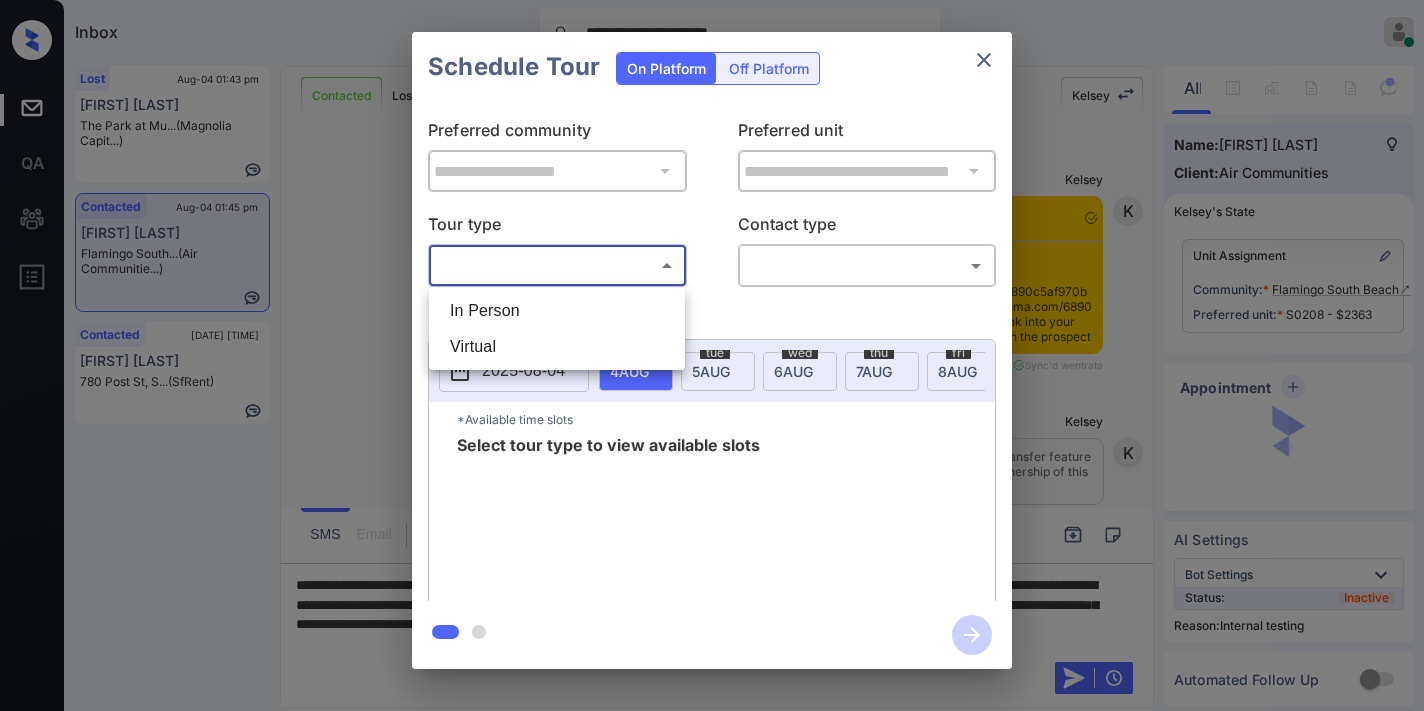 scroll, scrollTop: 0, scrollLeft: 0, axis: both 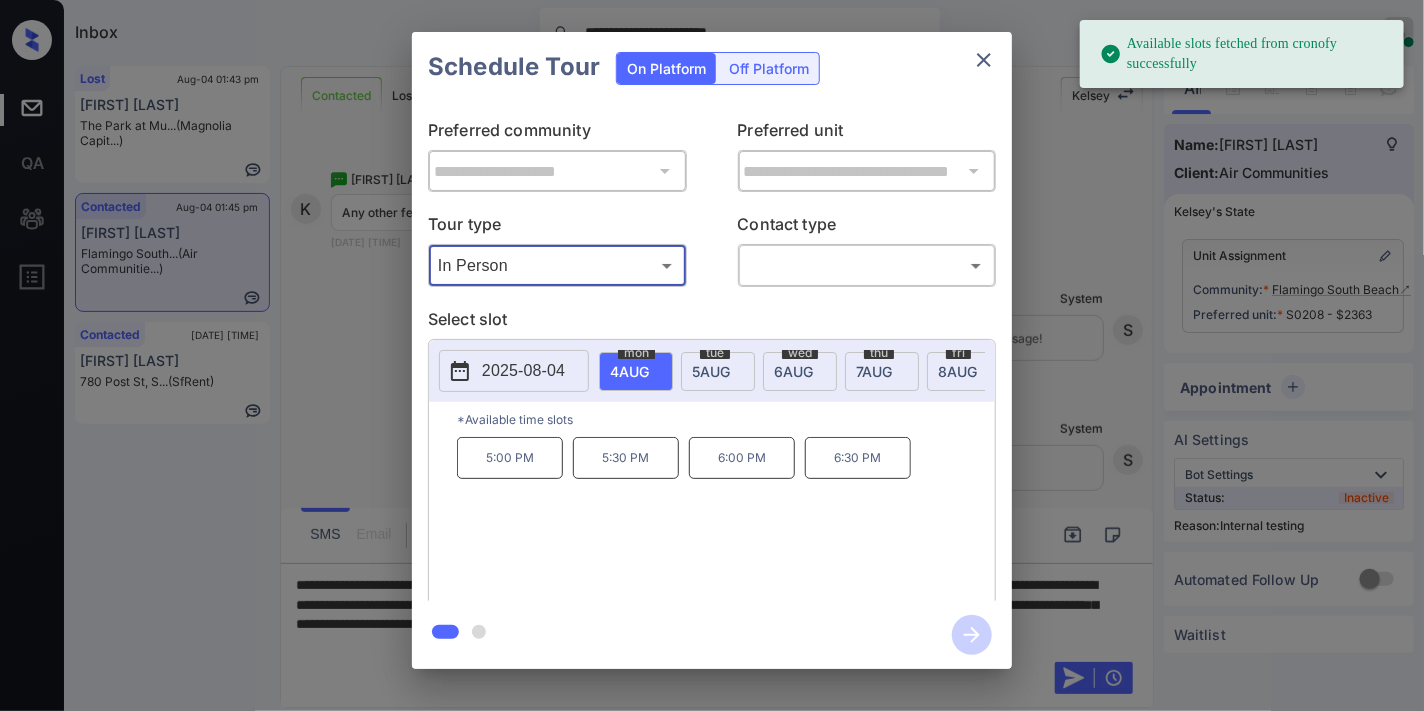 click 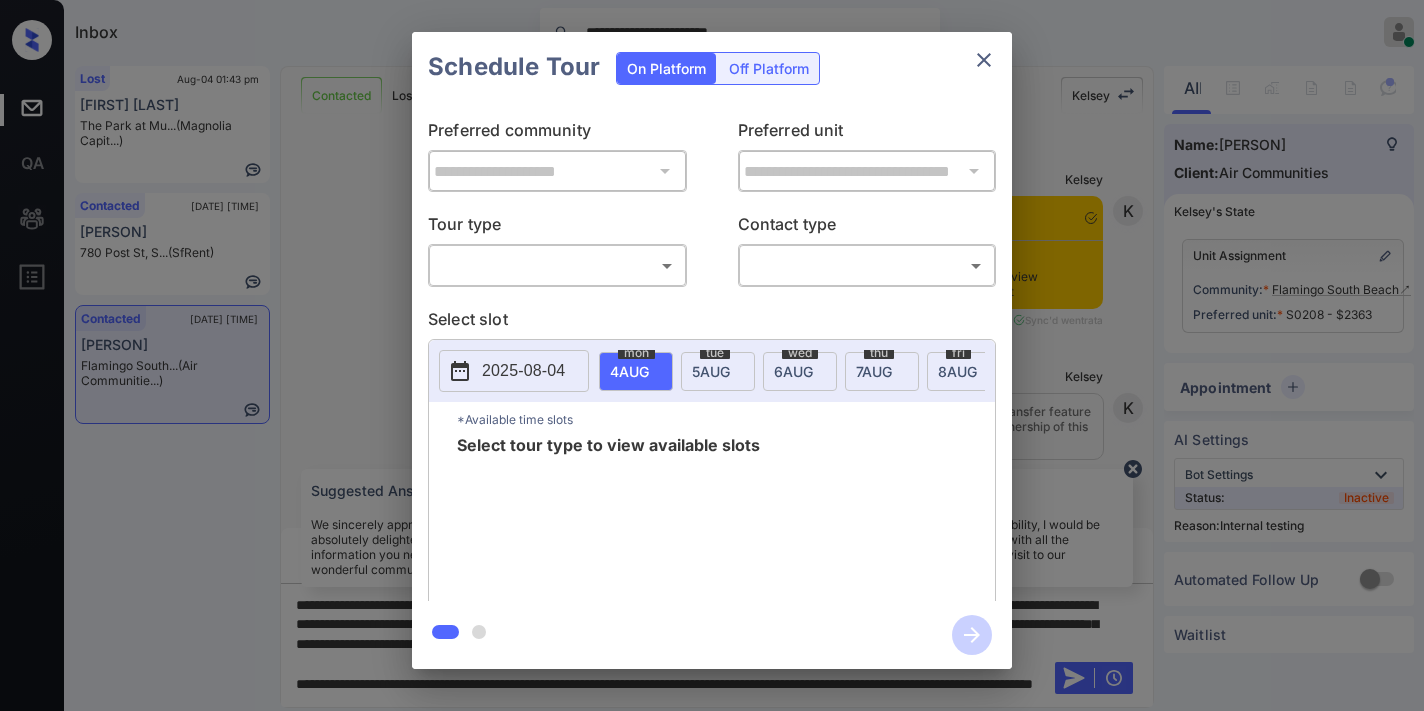 click on "**********" at bounding box center [712, 355] 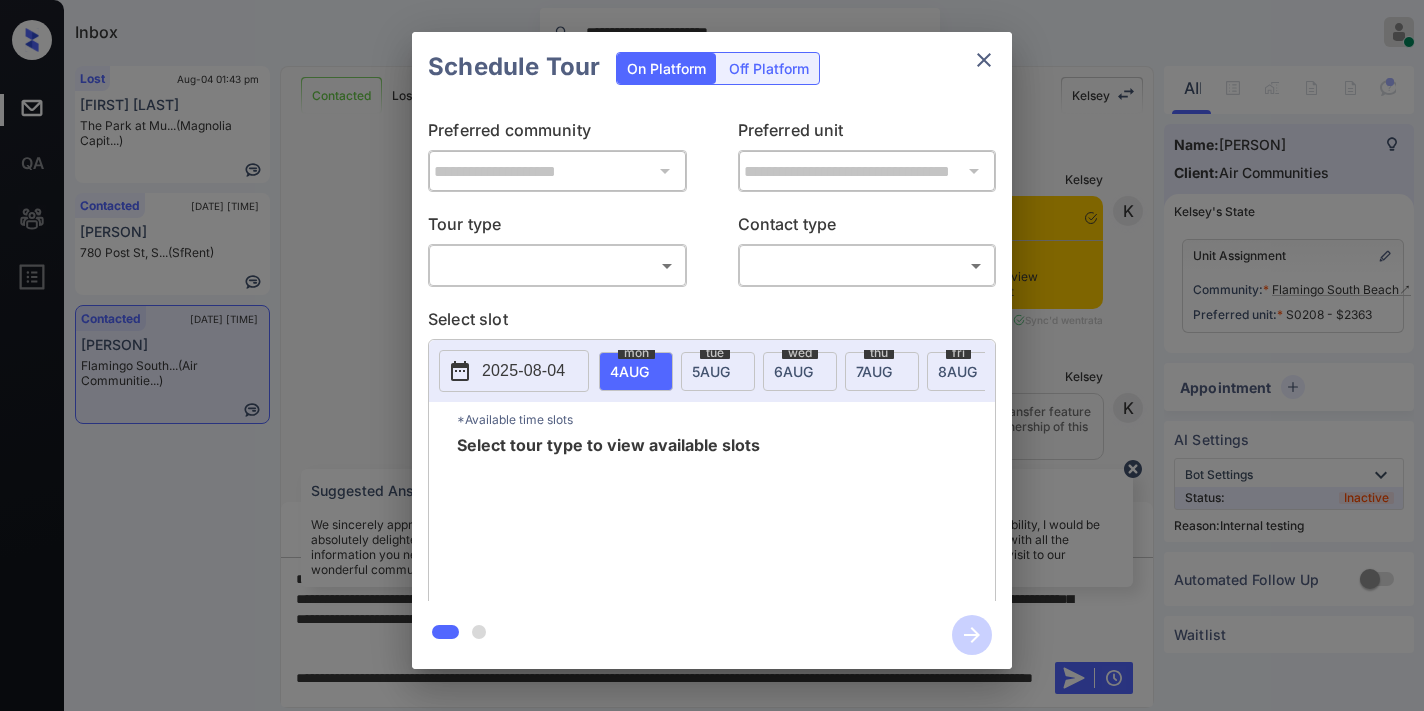 scroll, scrollTop: 0, scrollLeft: 0, axis: both 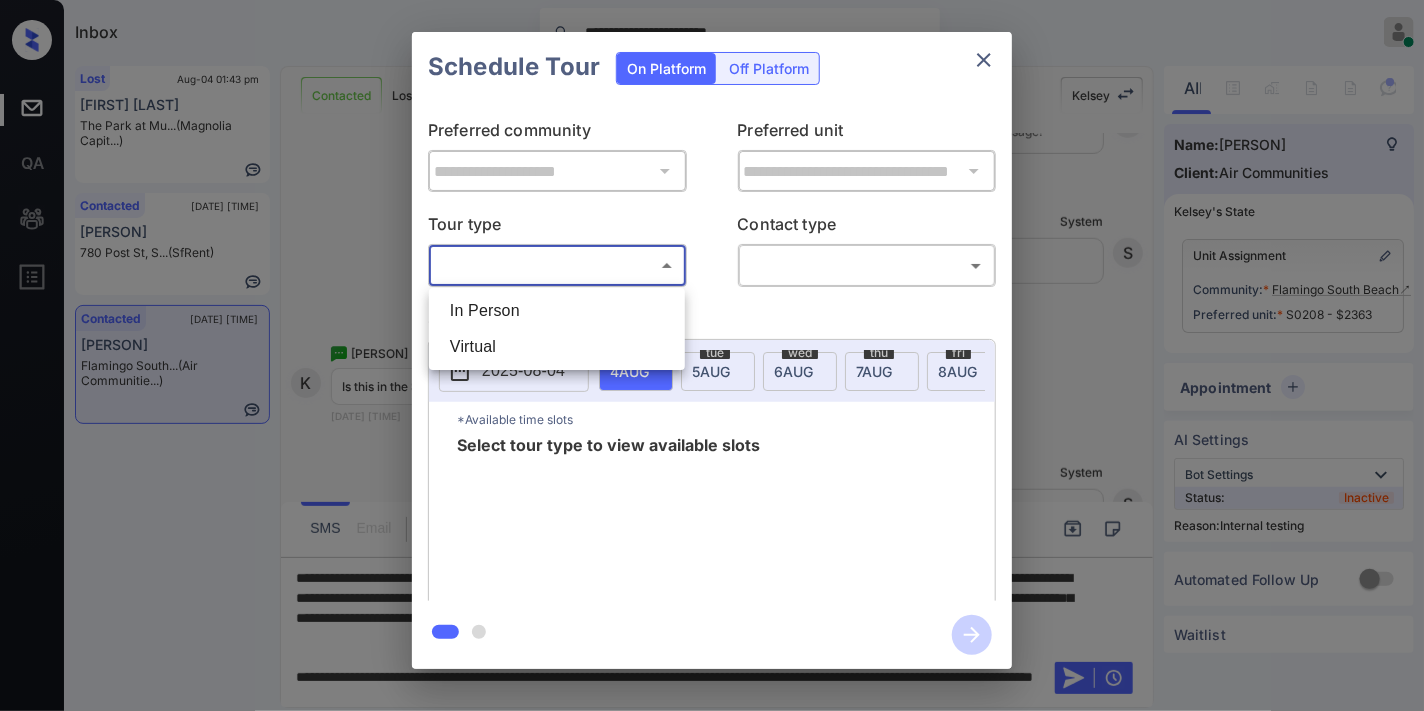 click at bounding box center [712, 355] 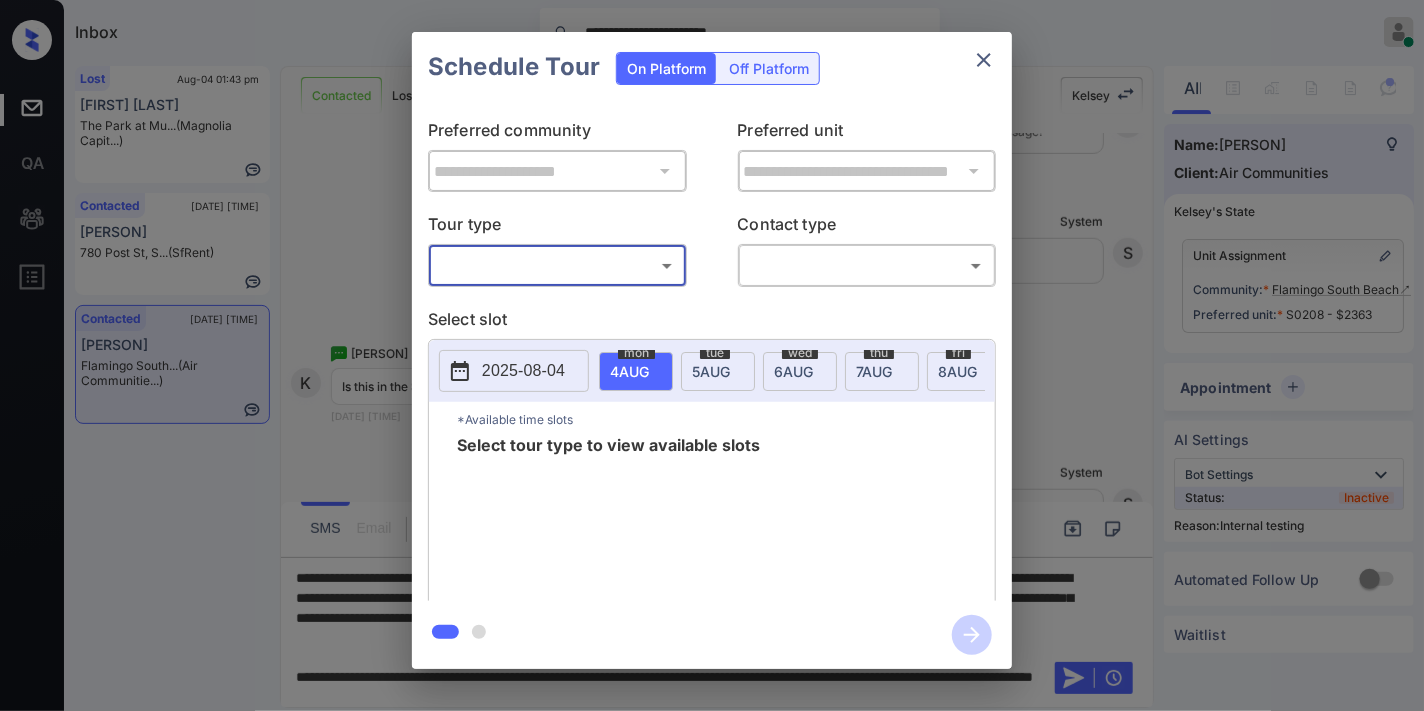 click 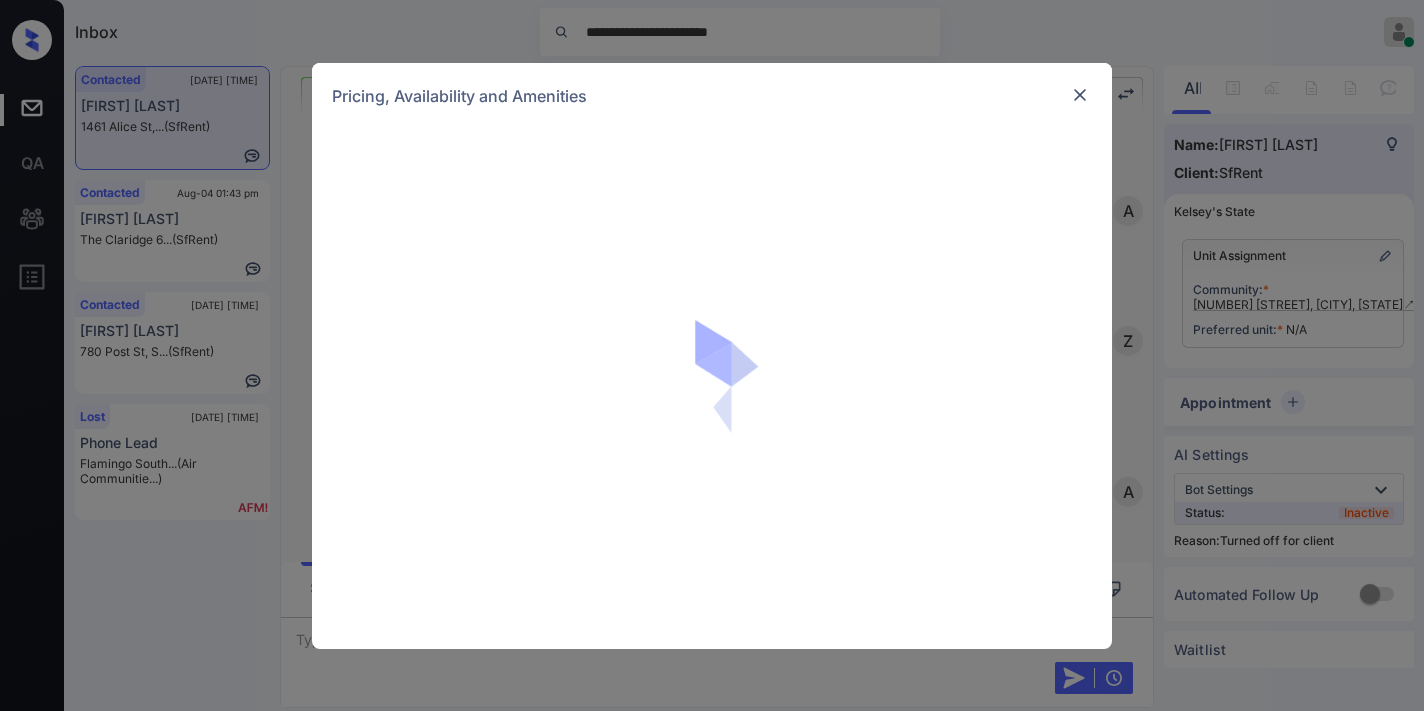 scroll, scrollTop: 0, scrollLeft: 0, axis: both 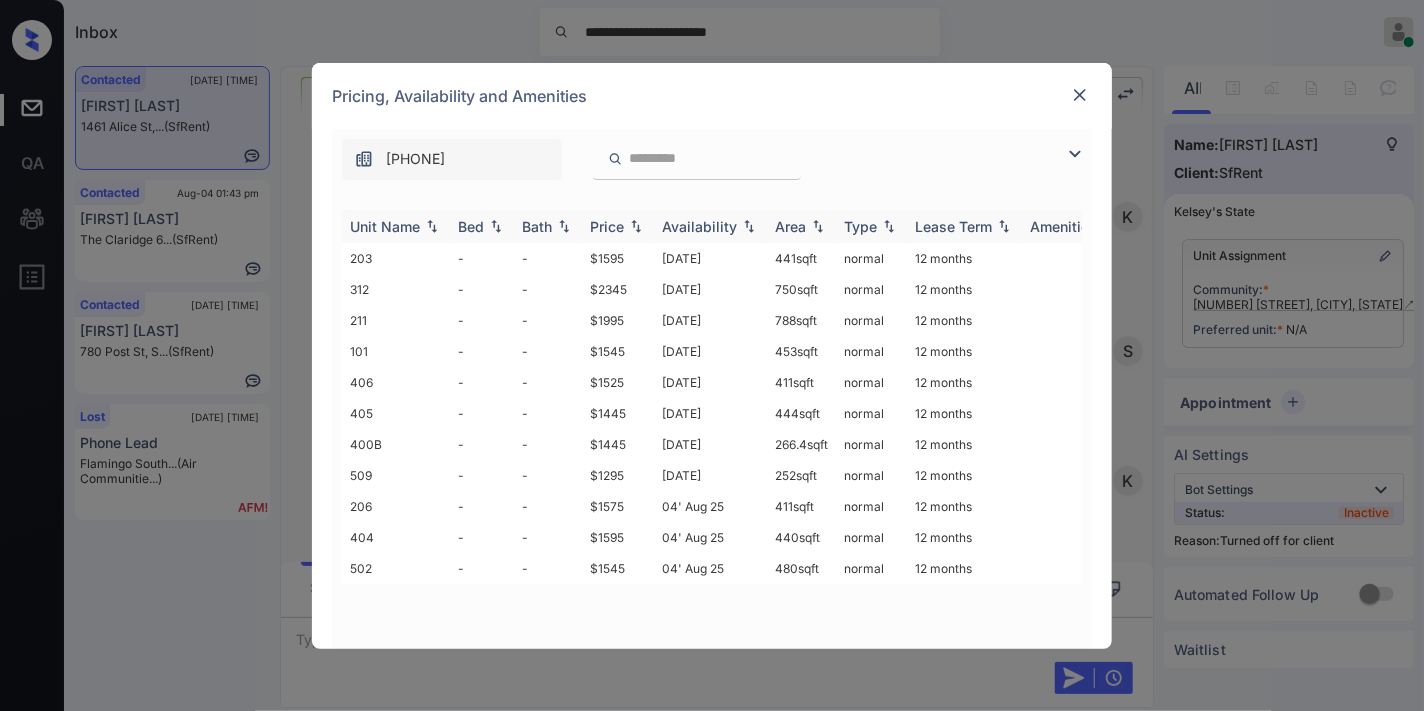 click at bounding box center [636, 226] 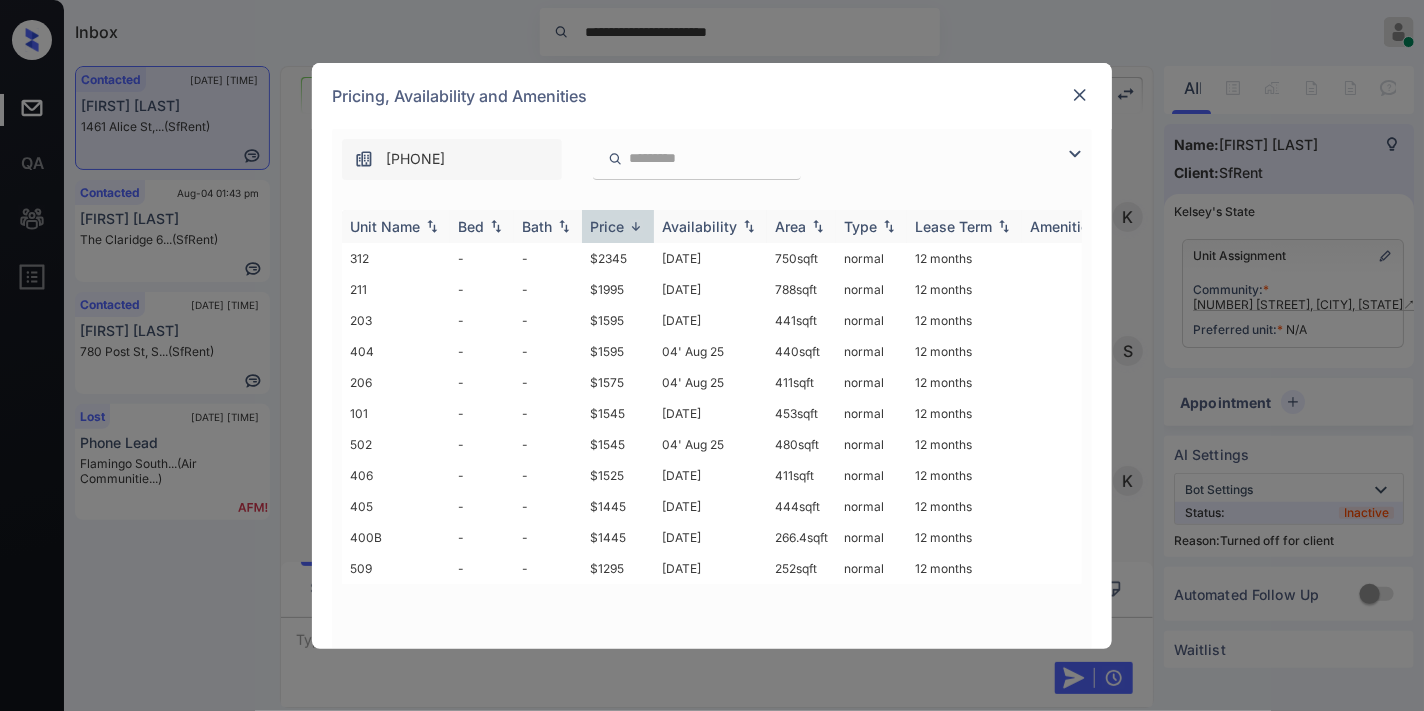 click at bounding box center [636, 226] 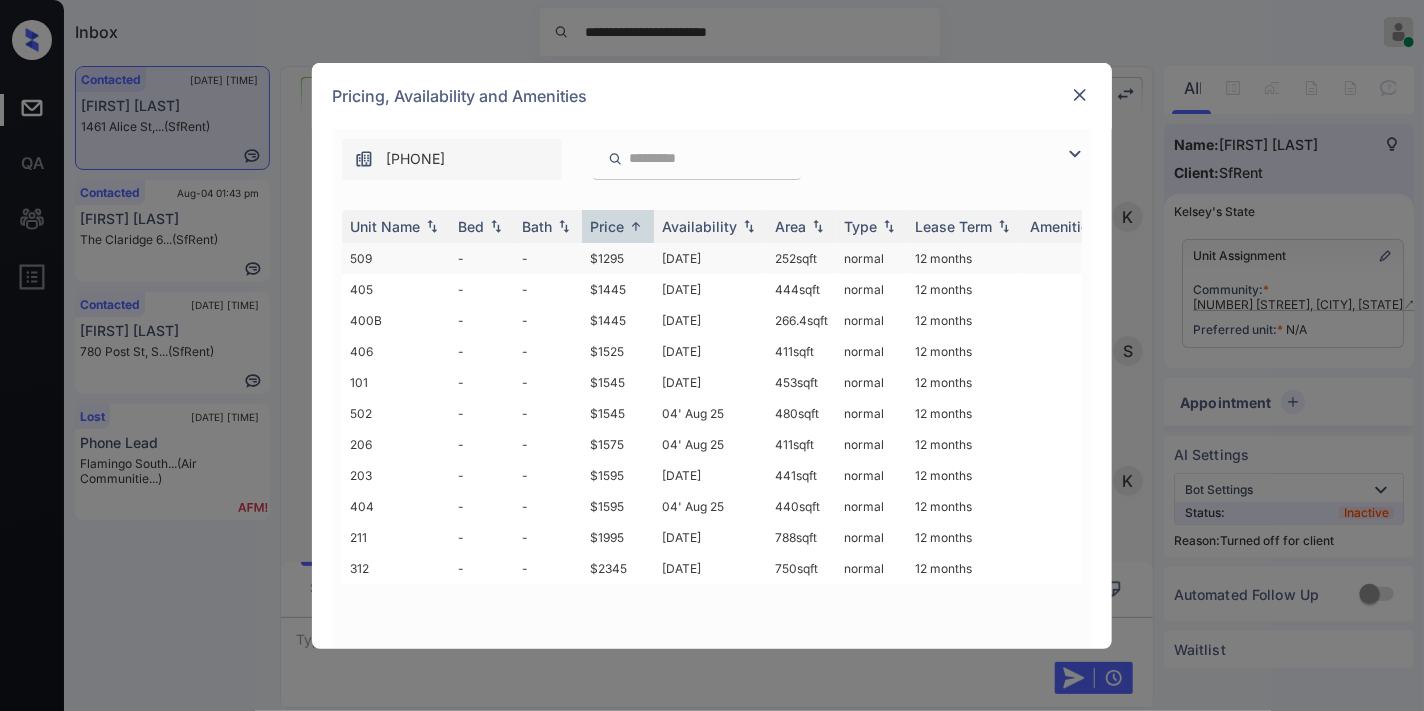 click on "$1295" at bounding box center [618, 258] 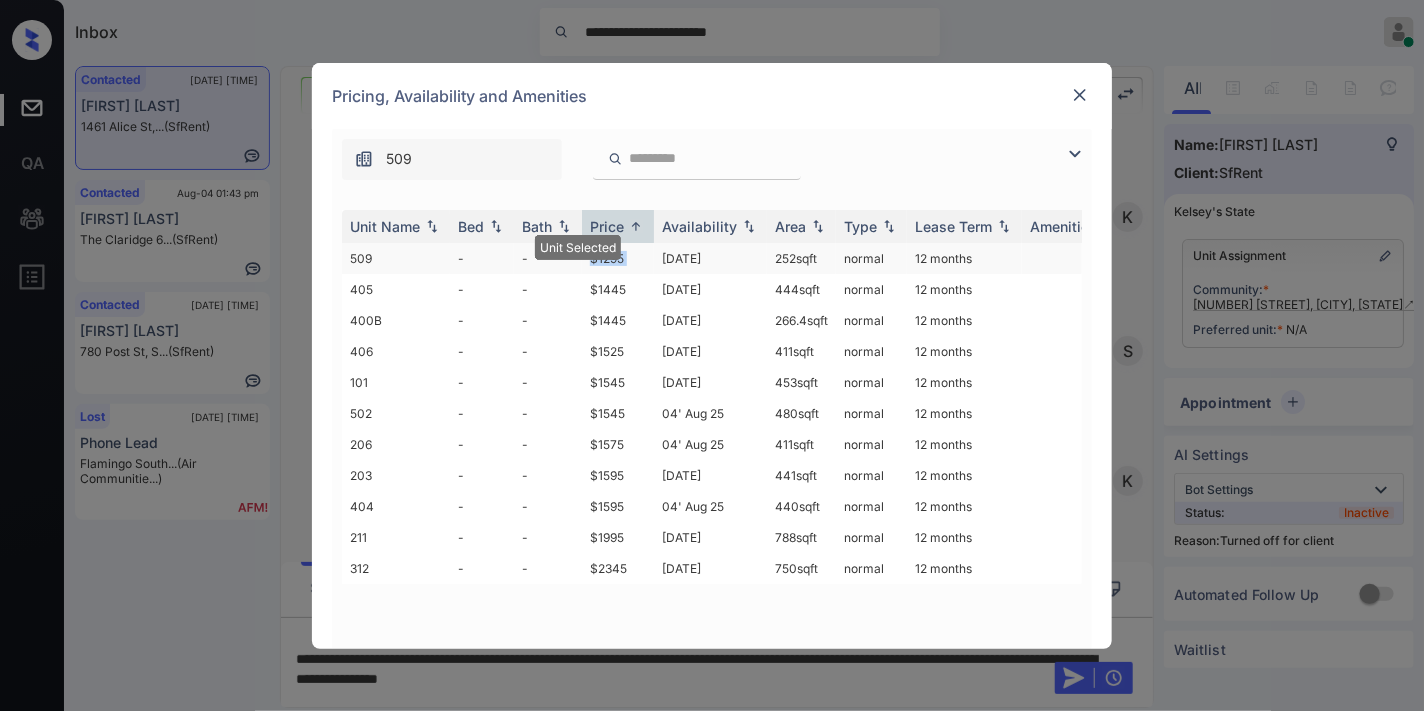 click on "$1295" at bounding box center (618, 258) 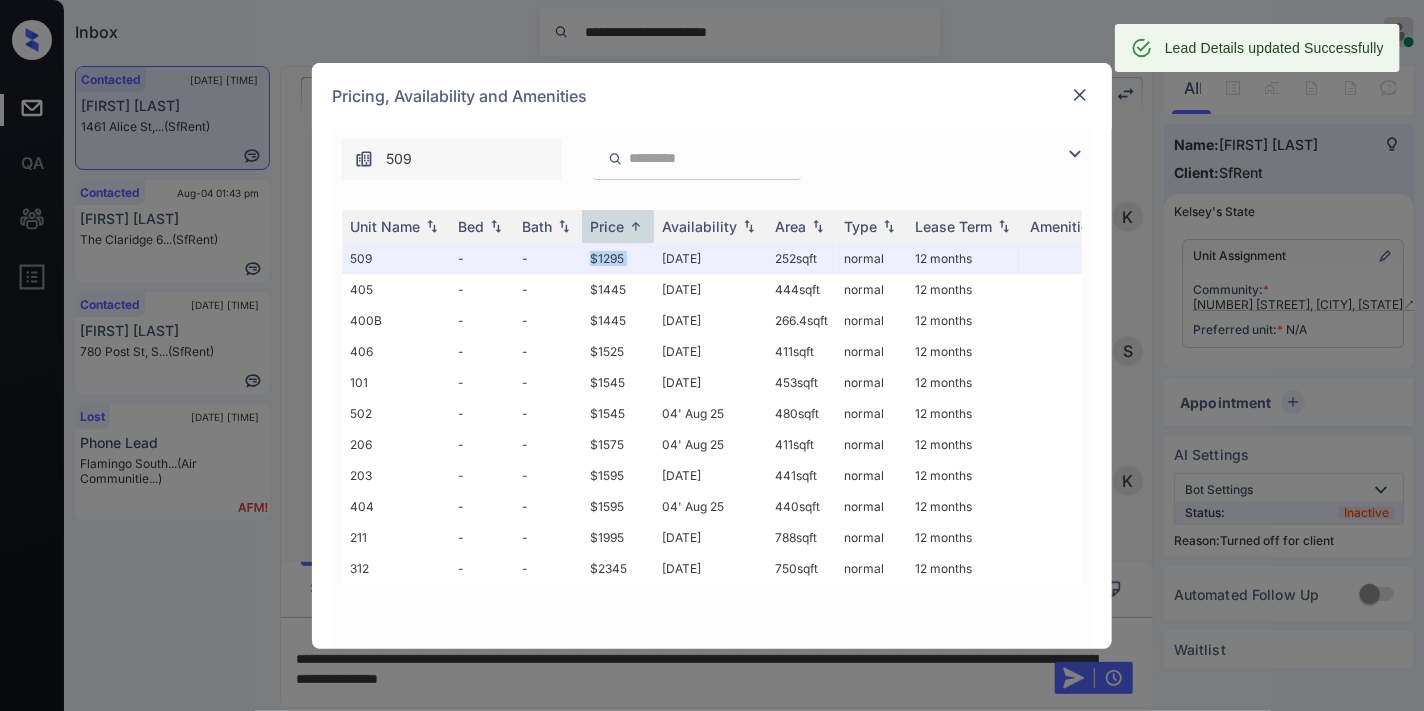 click at bounding box center (1080, 95) 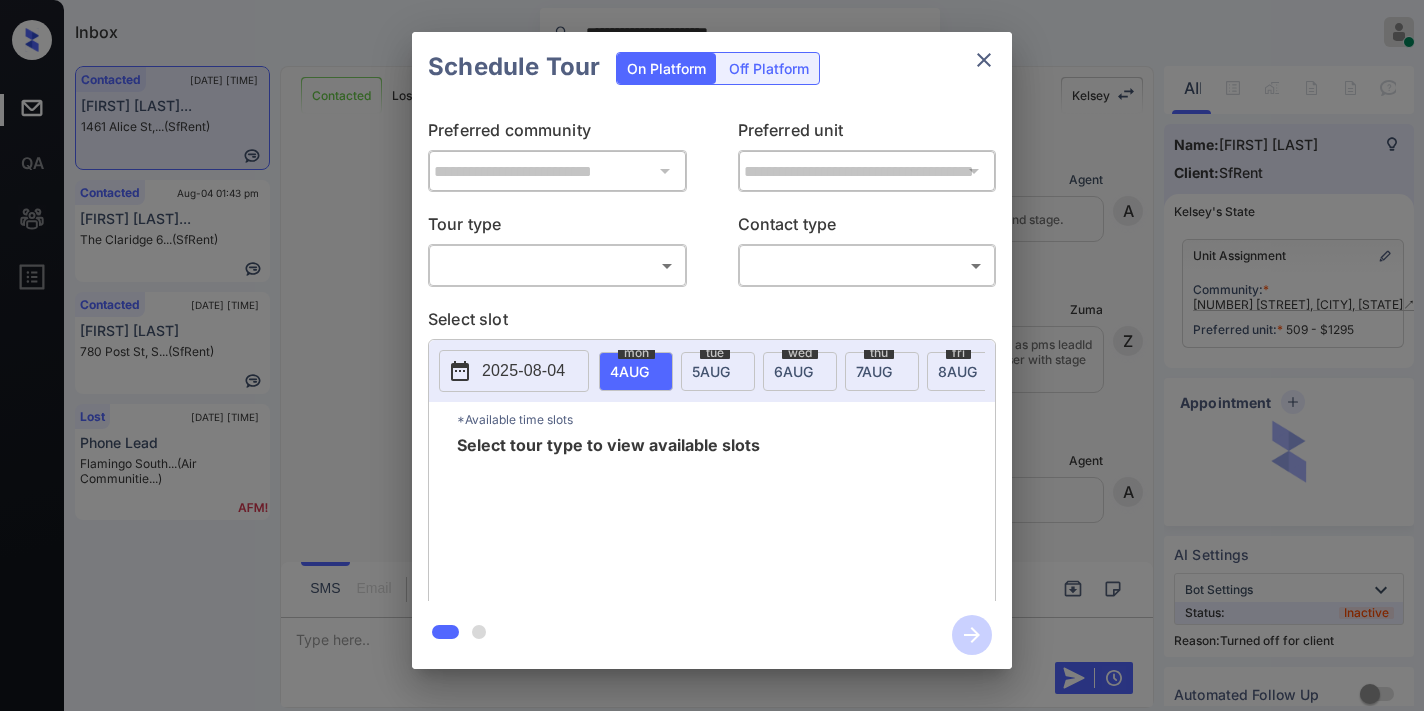 scroll, scrollTop: 0, scrollLeft: 0, axis: both 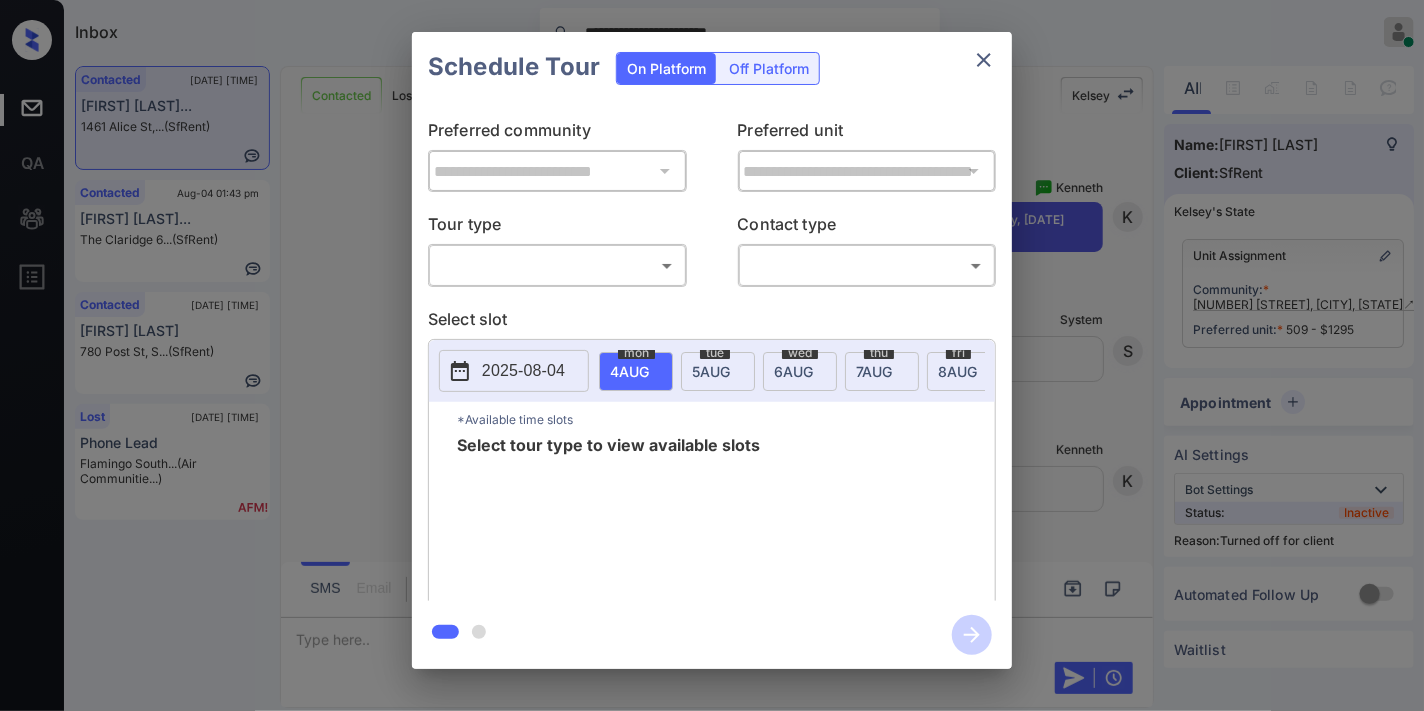 click on "Off Platform" at bounding box center [769, 68] 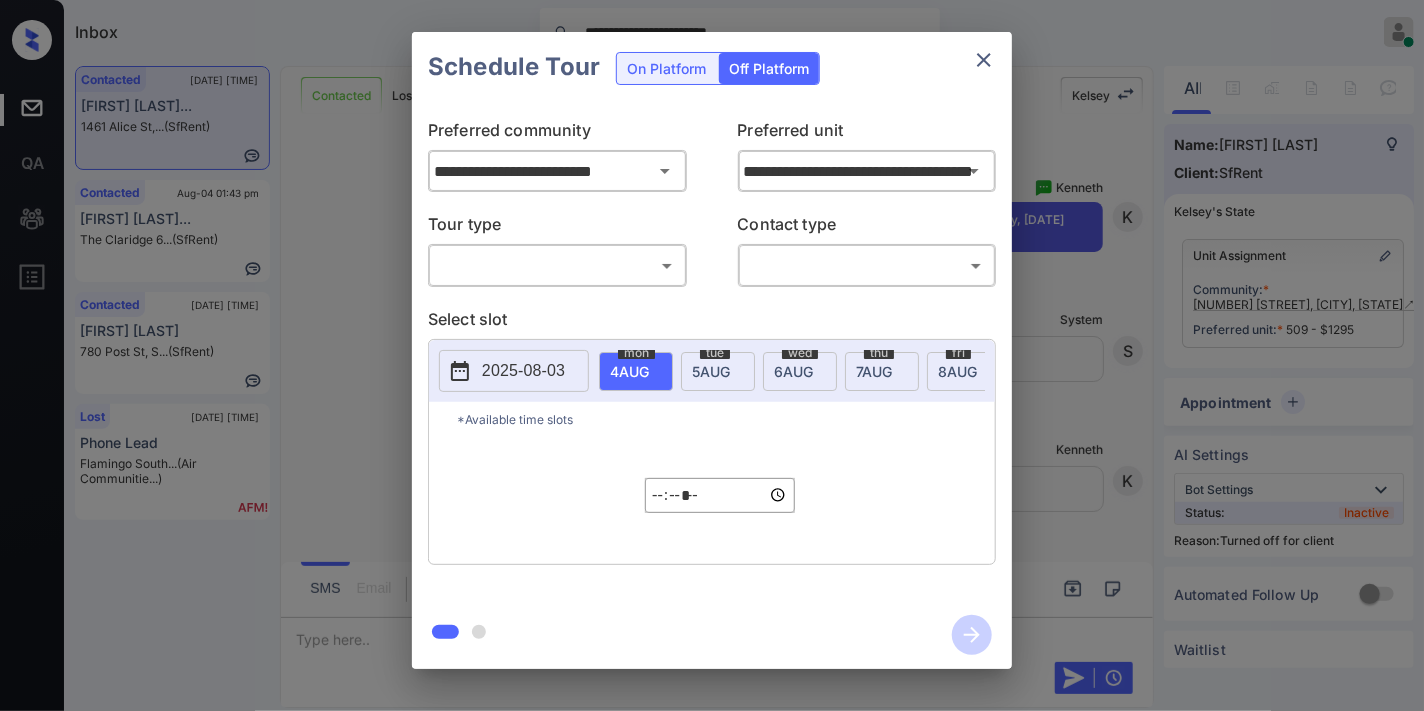 click on "**********" at bounding box center (712, 355) 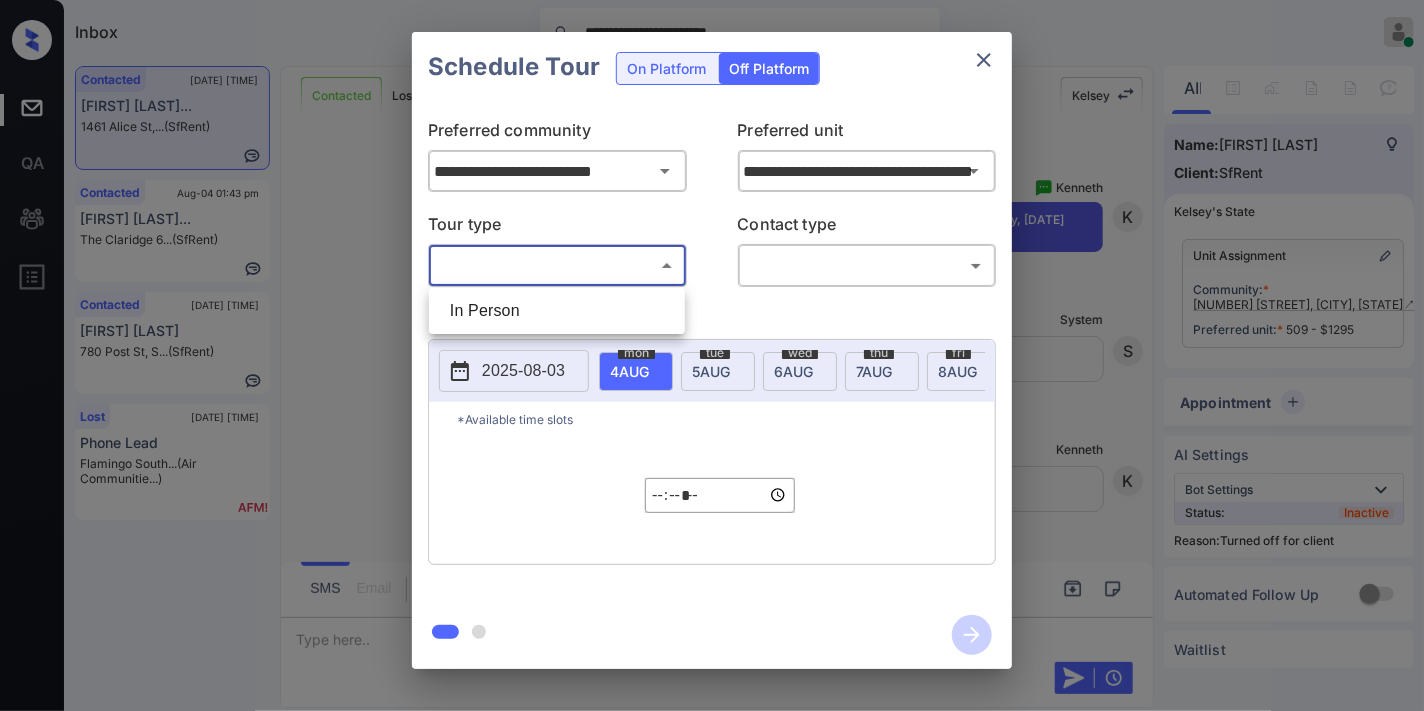 click on "In Person" at bounding box center (557, 311) 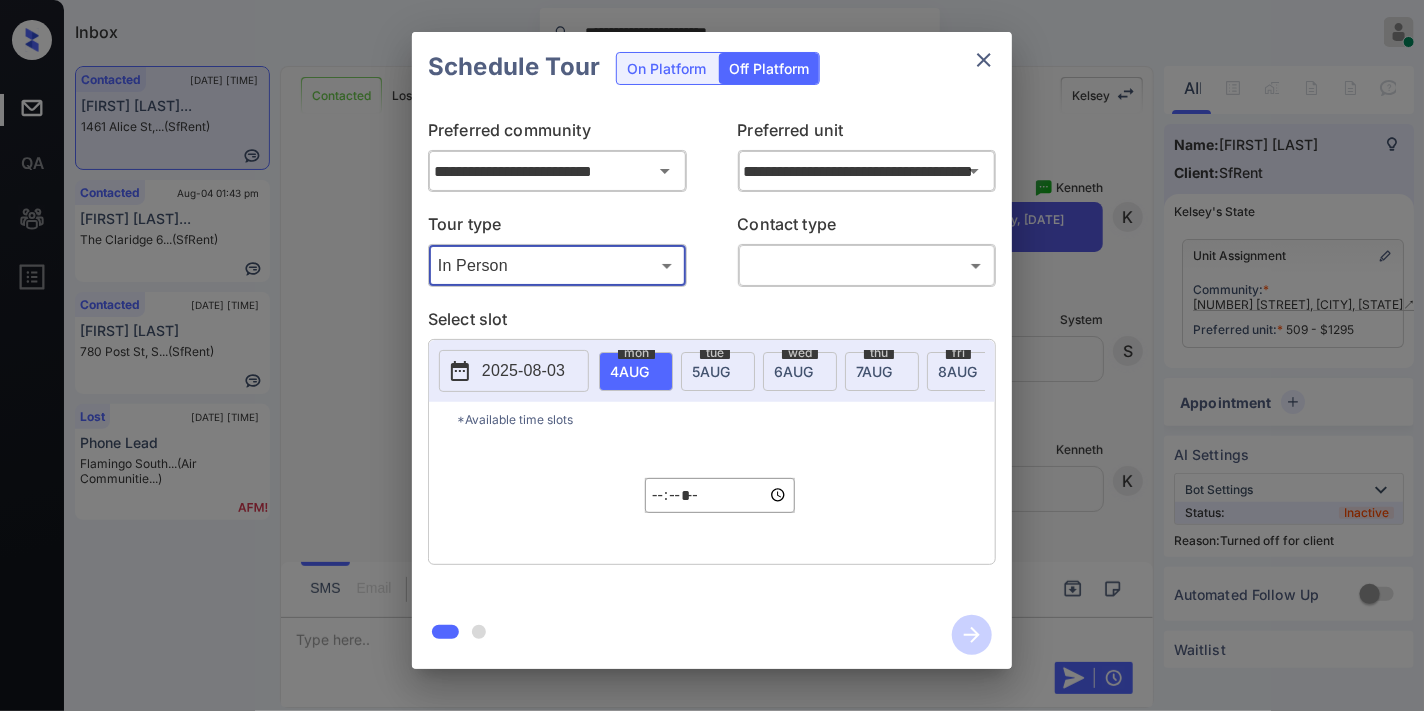 click on "**********" at bounding box center (712, 355) 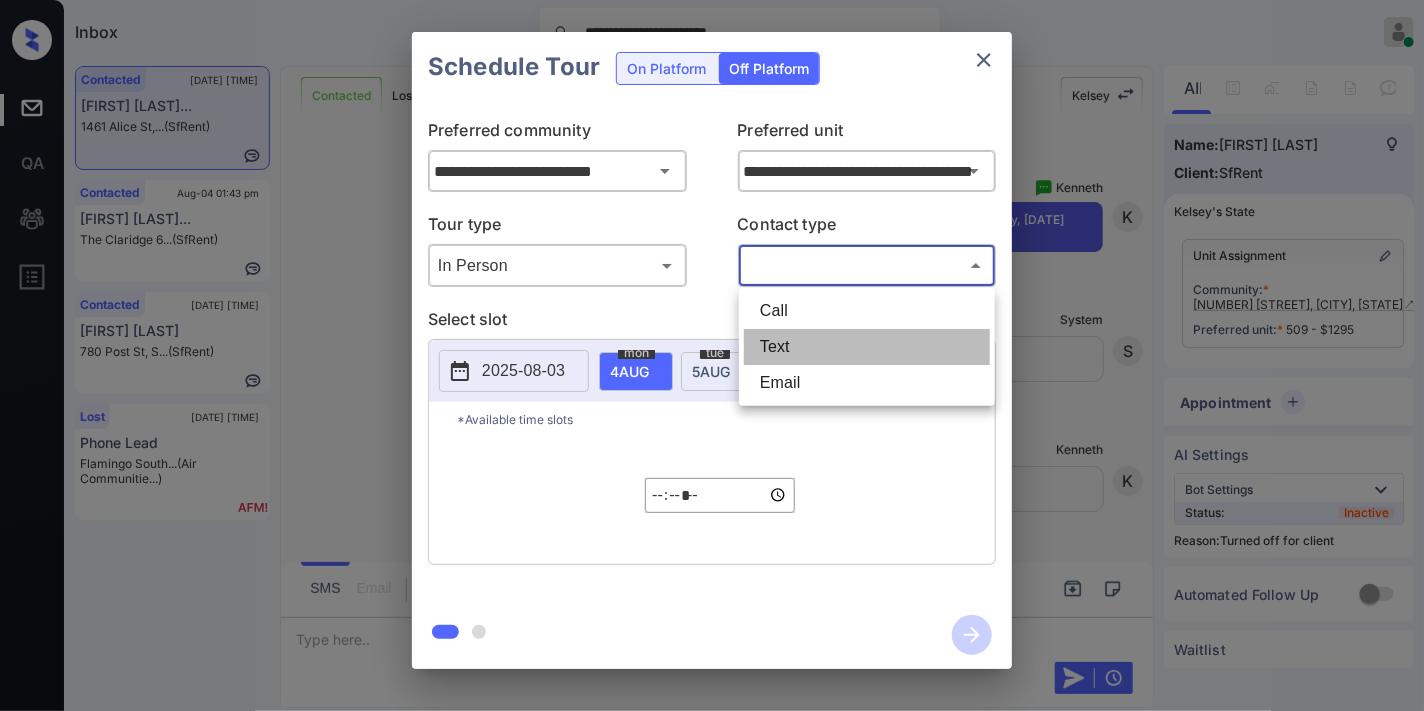 click on "Text" at bounding box center [867, 347] 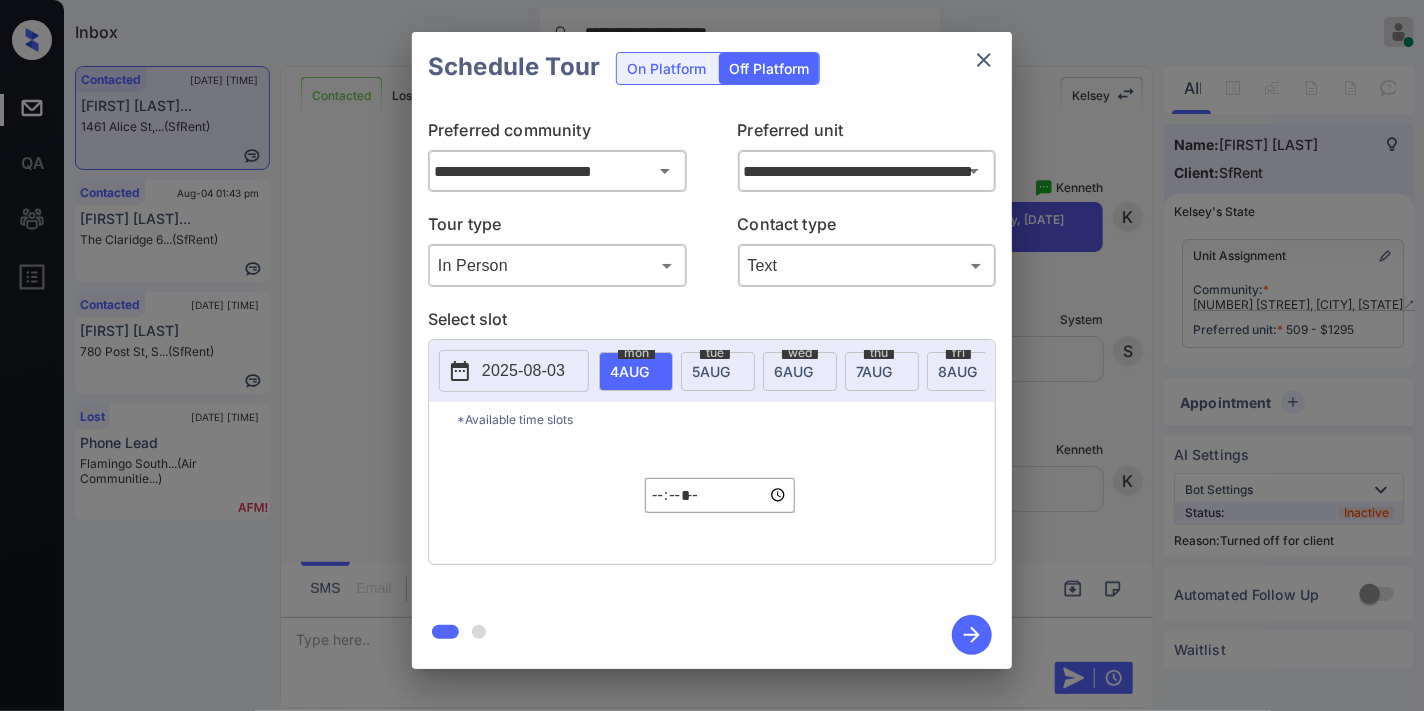 click on "tue 5 AUG" at bounding box center [718, 371] 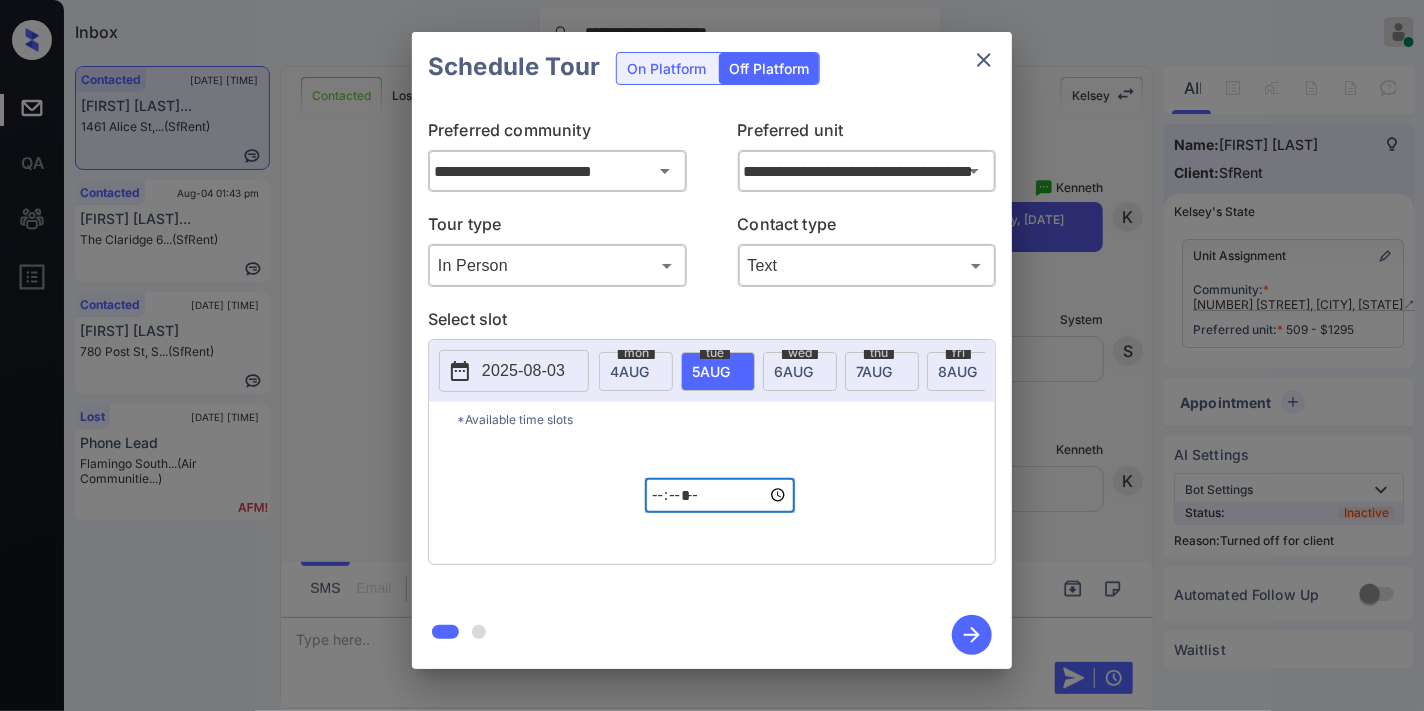 click on "*****" at bounding box center (720, 495) 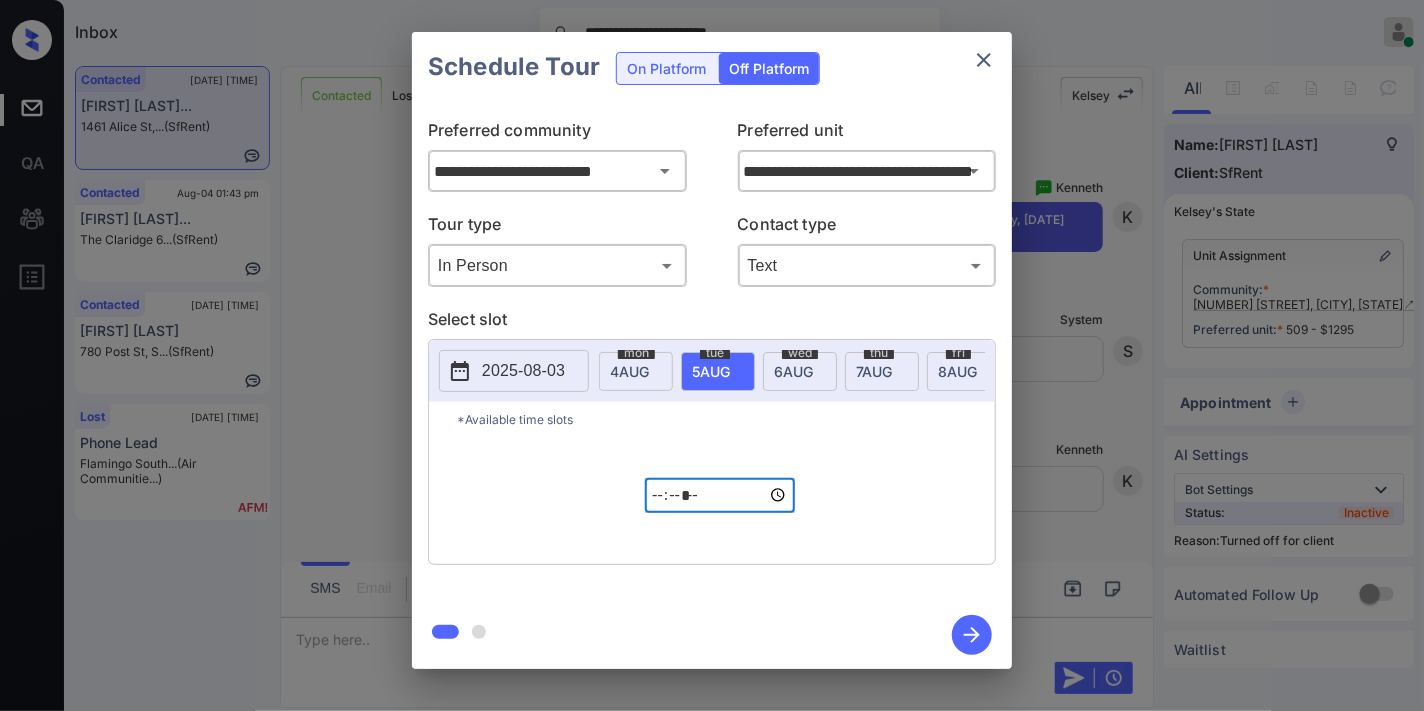type on "*****" 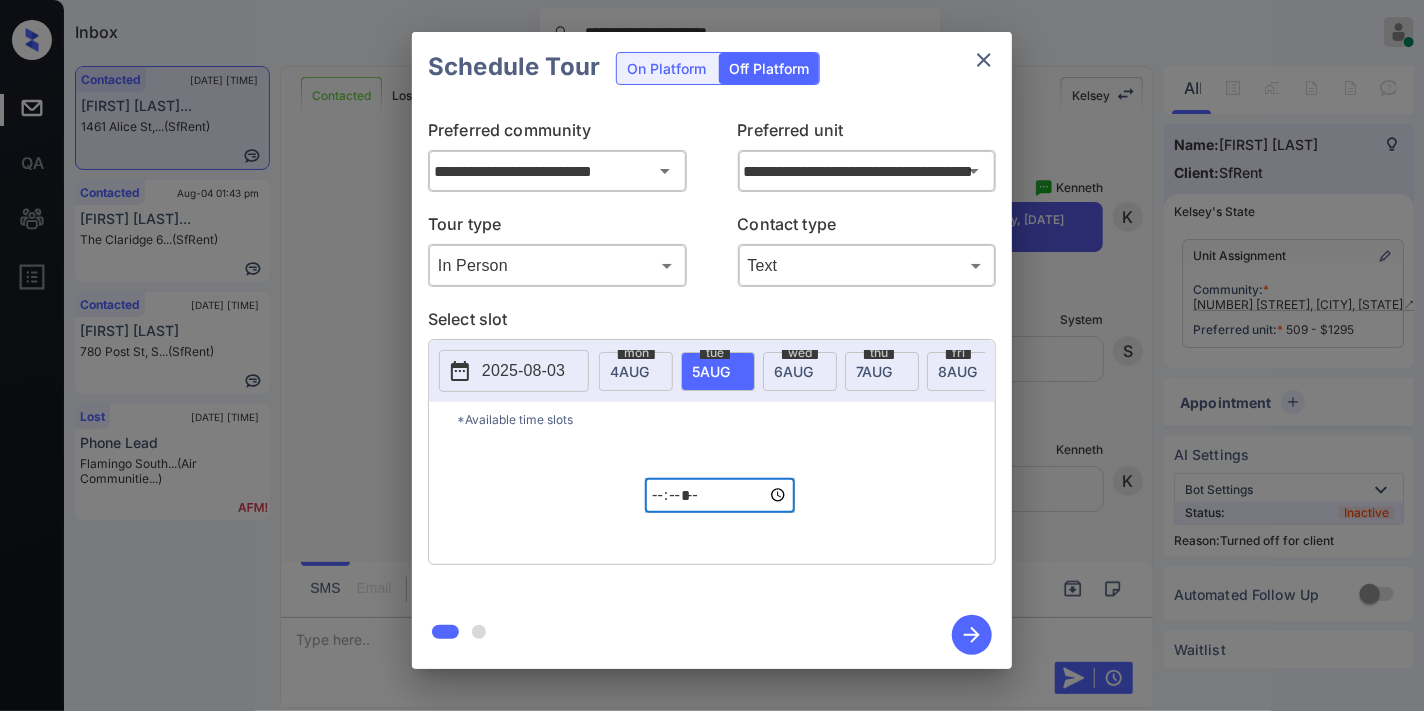 click 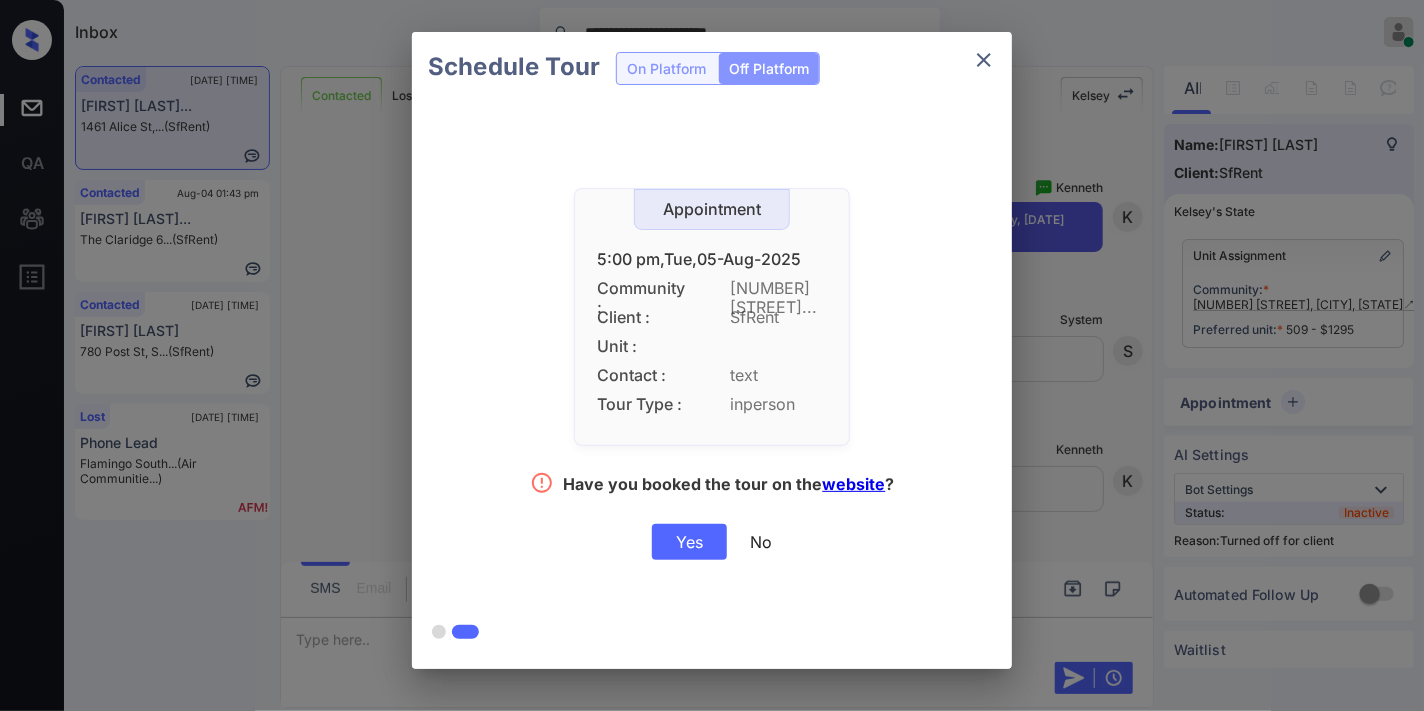 click on "Appointment 5:00 pm,Tue,[DATE] Community : [NUMBER] [STREET],... Client : SfRent Unit : Contact : text Tour Type : inperson Have you booked the tour on the website ? Yes No" at bounding box center (712, 374) 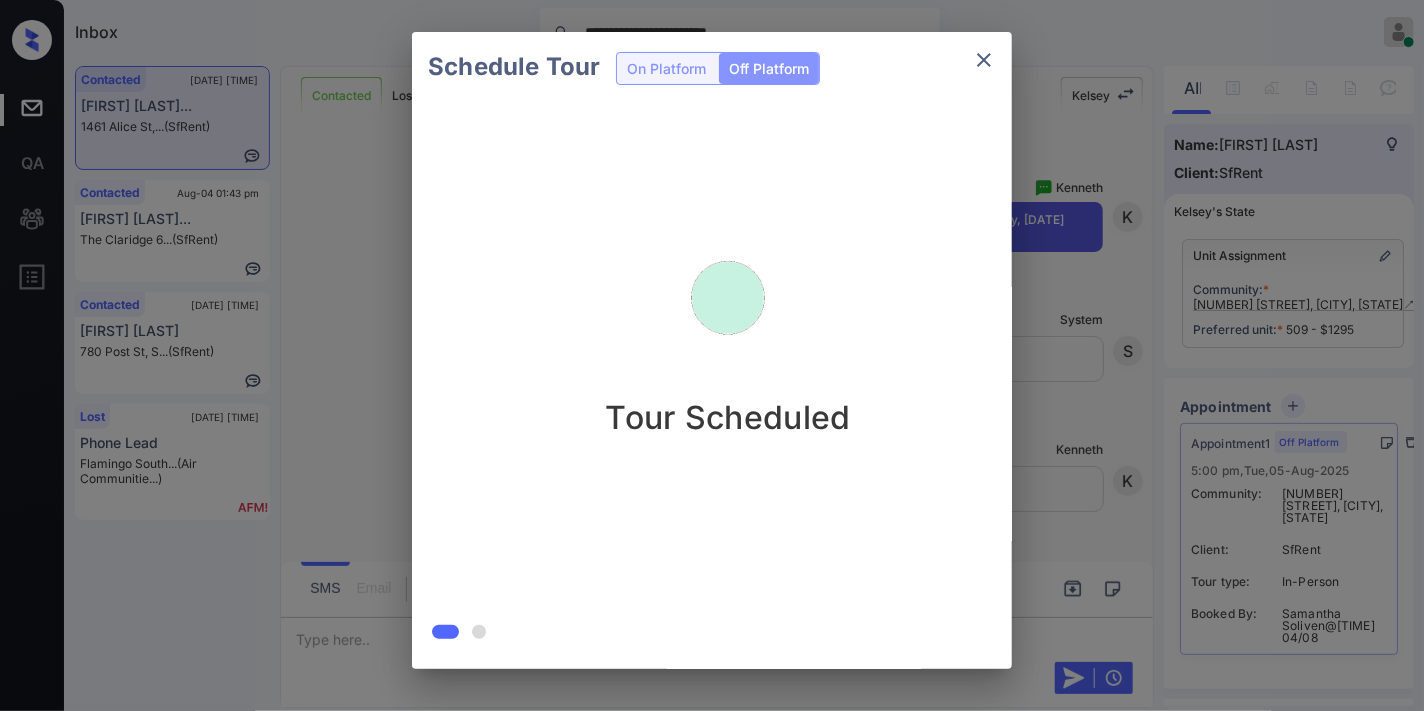 click on "Schedule Tour On Platform Off Platform Tour Scheduled" at bounding box center [712, 350] 